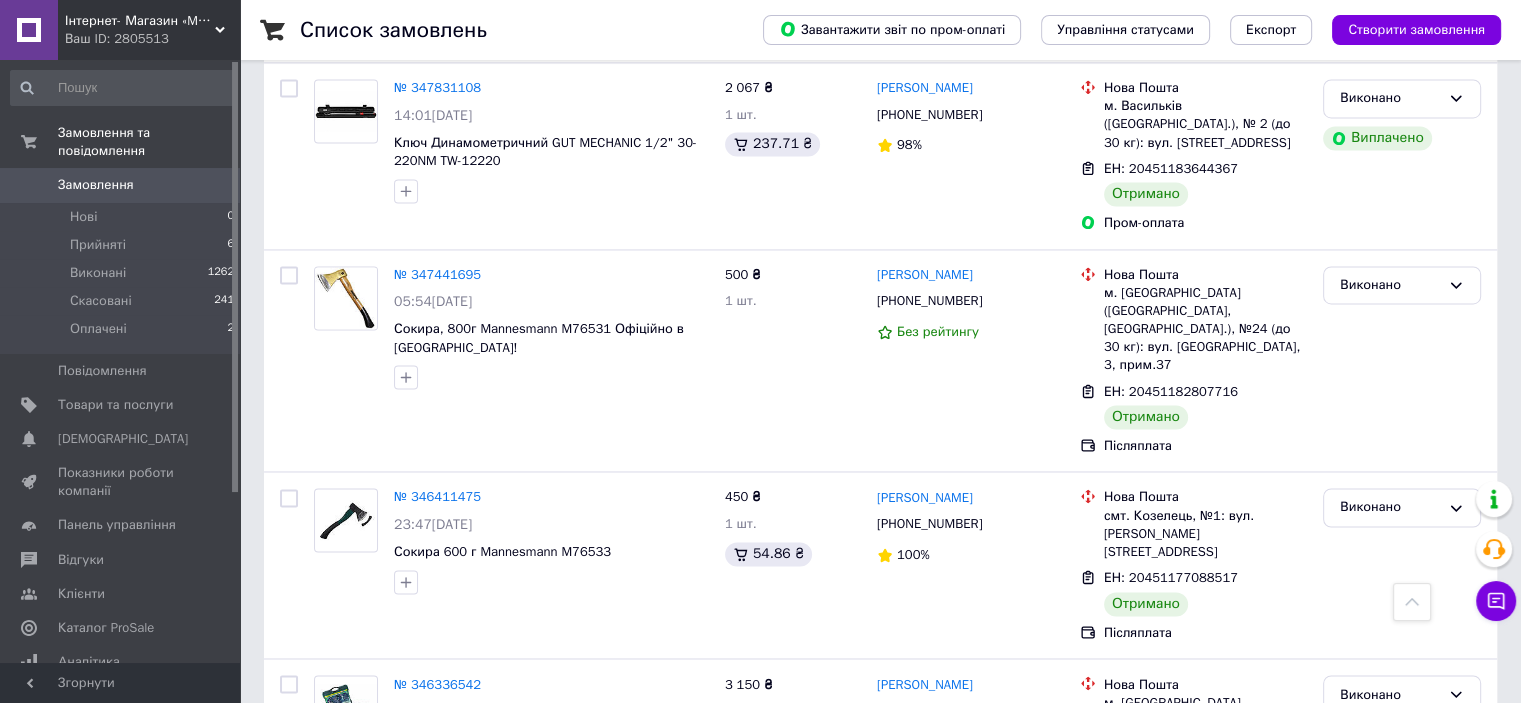 scroll, scrollTop: 3134, scrollLeft: 0, axis: vertical 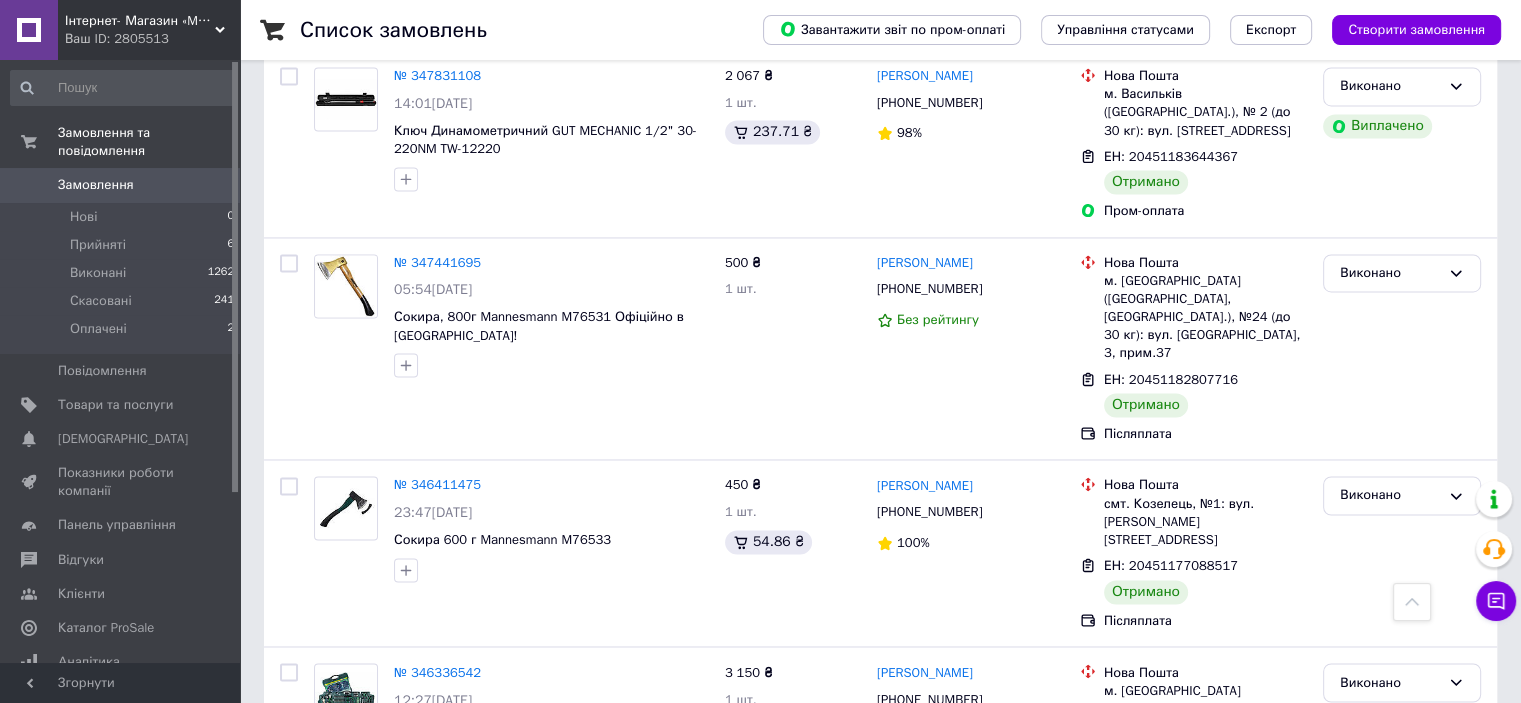 click on "2" at bounding box center (327, 914) 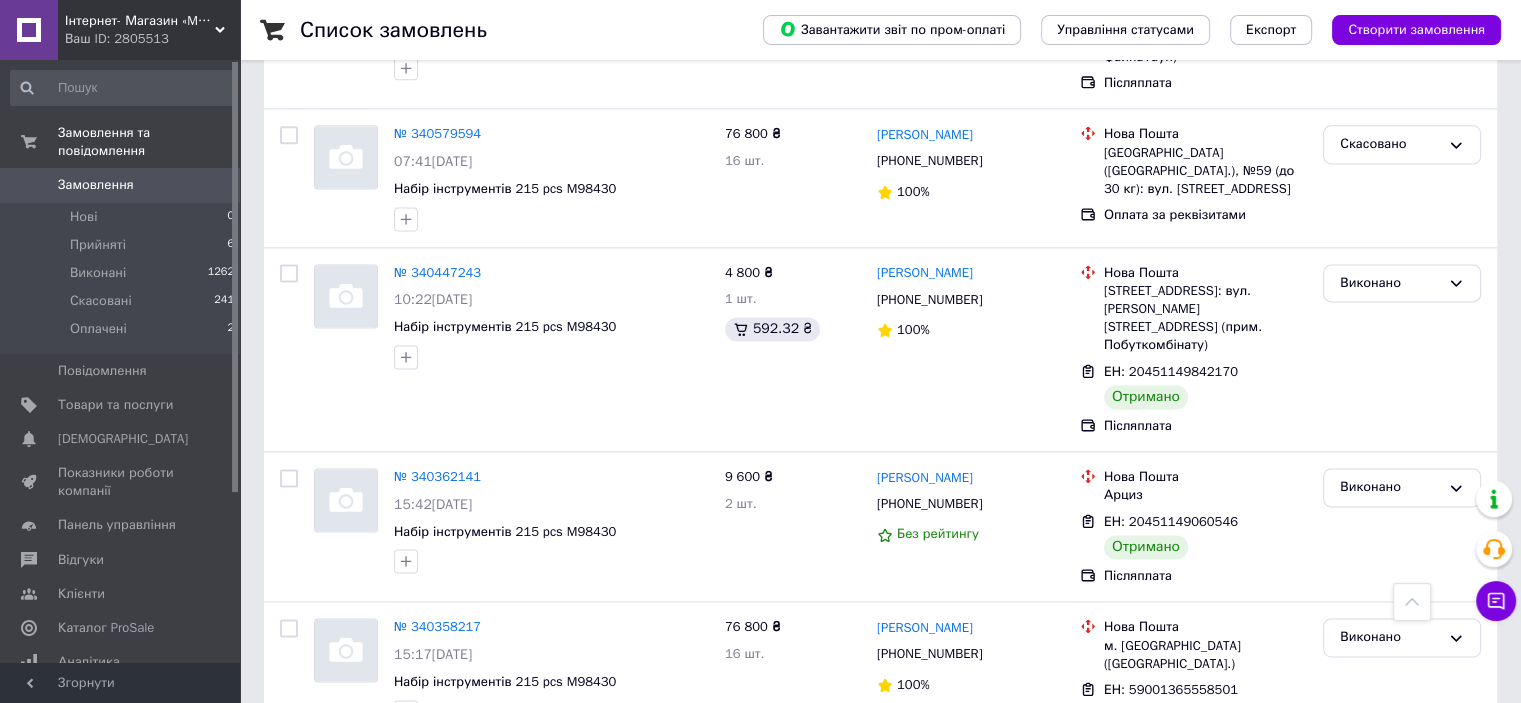 scroll, scrollTop: 2884, scrollLeft: 0, axis: vertical 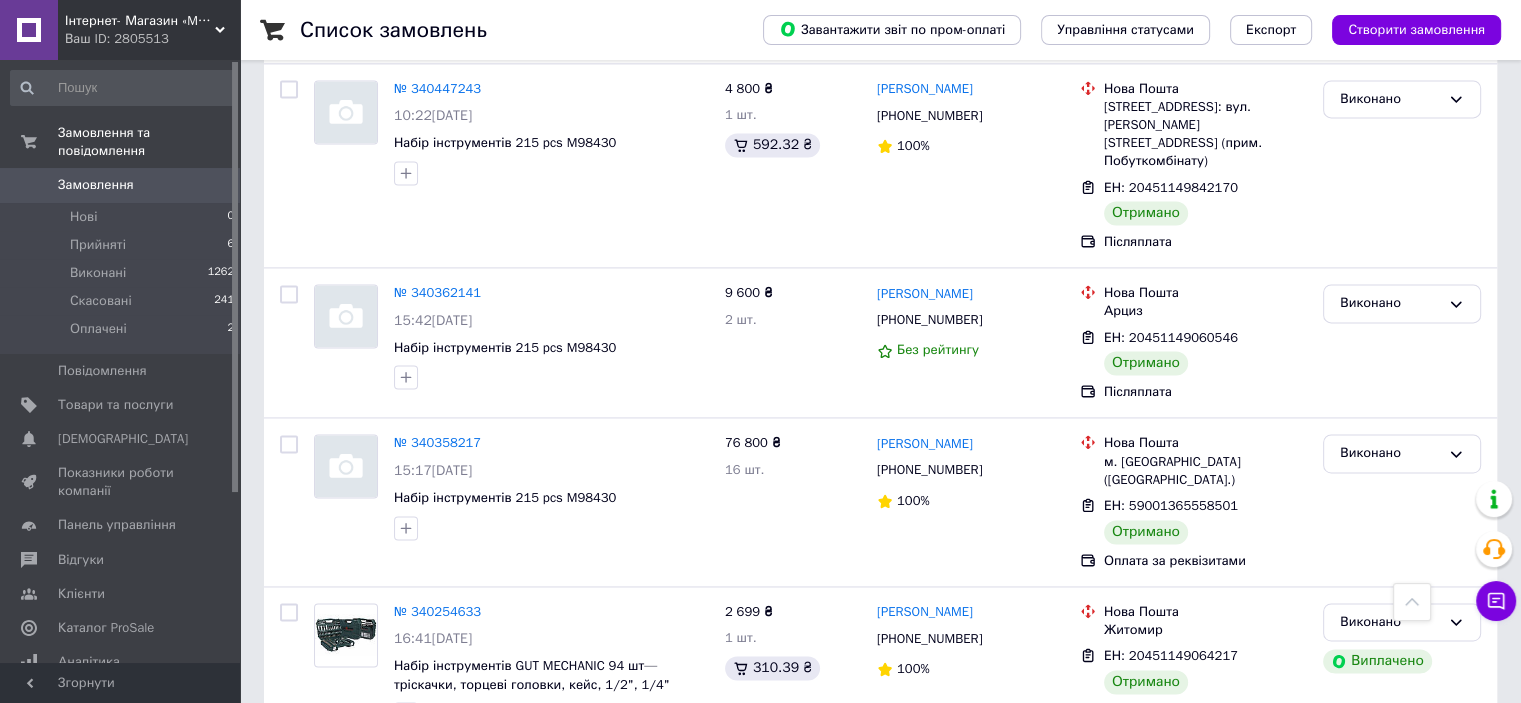 click on "1" at bounding box center (404, 787) 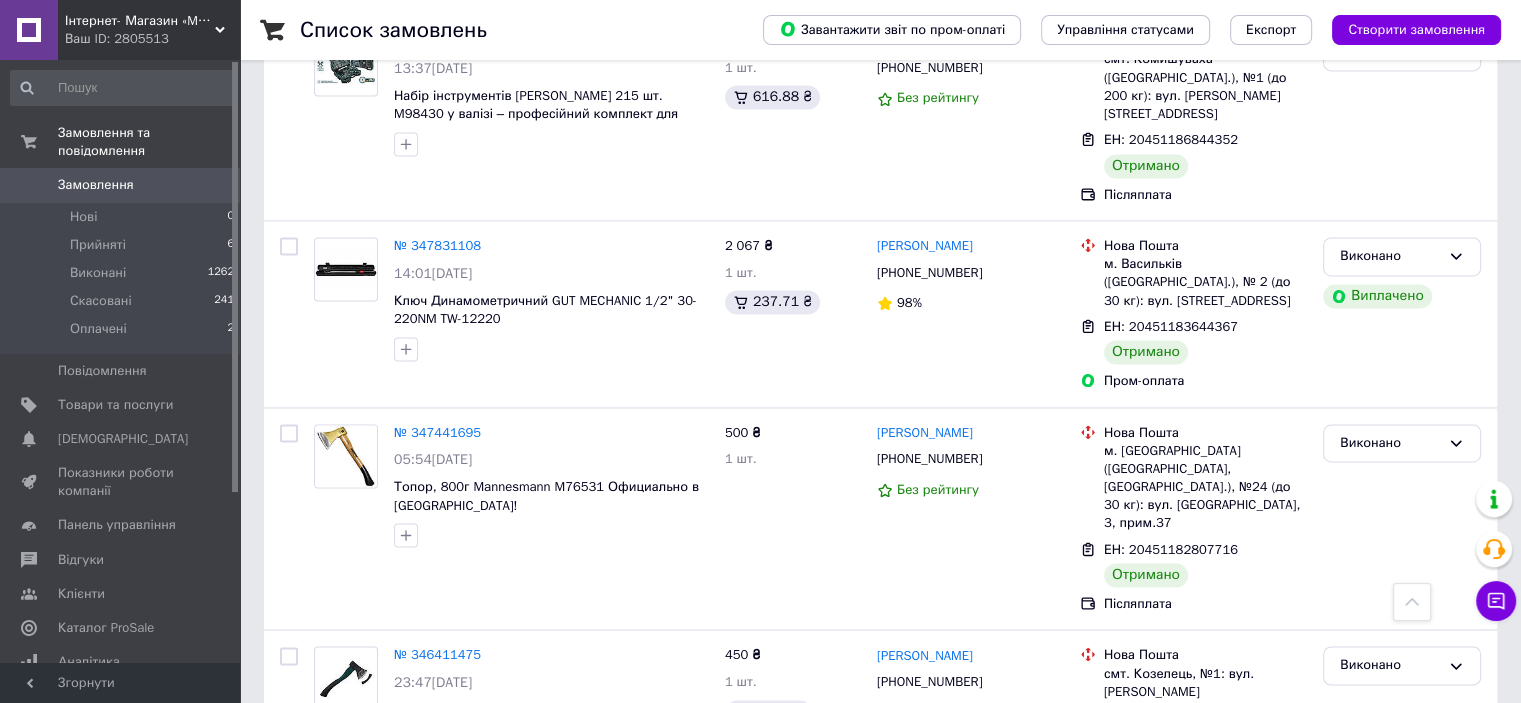 scroll, scrollTop: 3134, scrollLeft: 0, axis: vertical 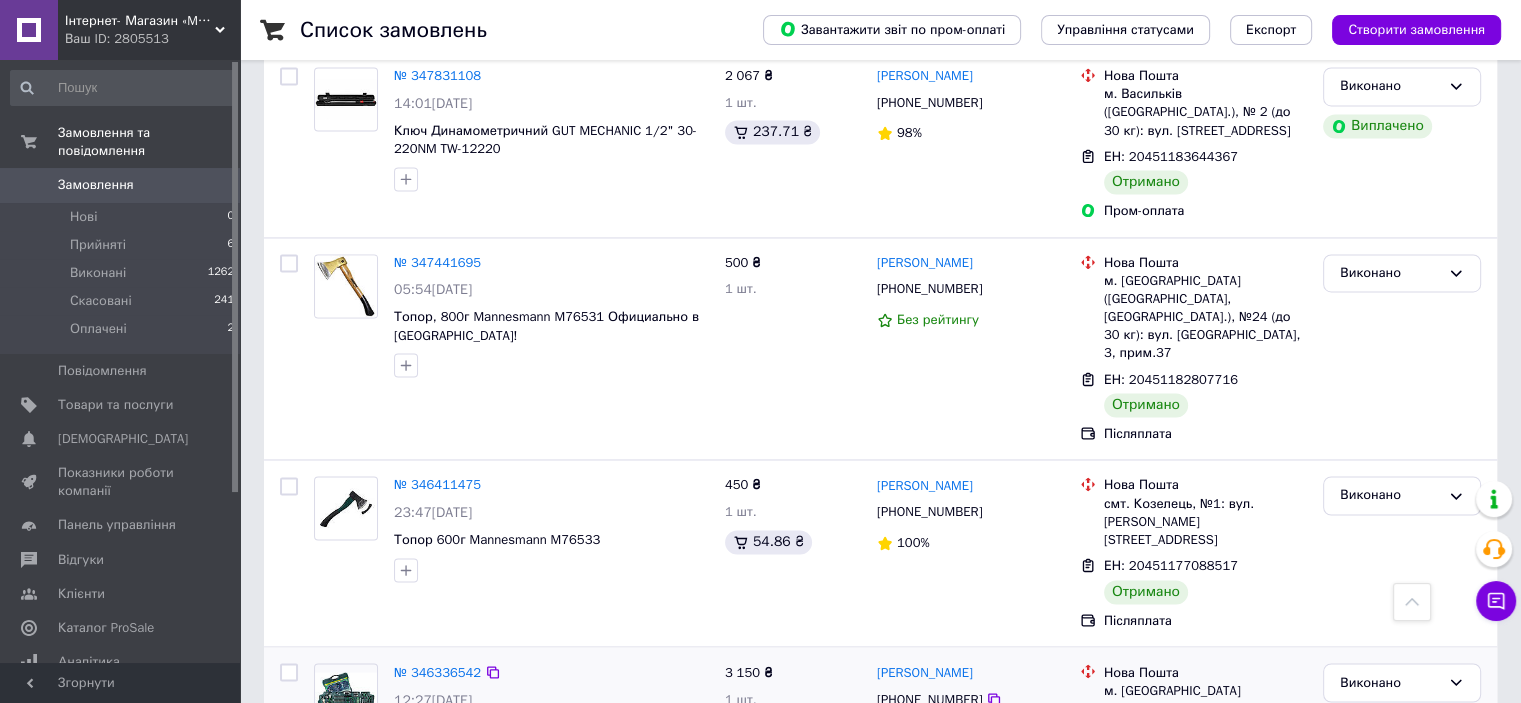 drag, startPoint x: 388, startPoint y: 490, endPoint x: 652, endPoint y: 497, distance: 264.09277 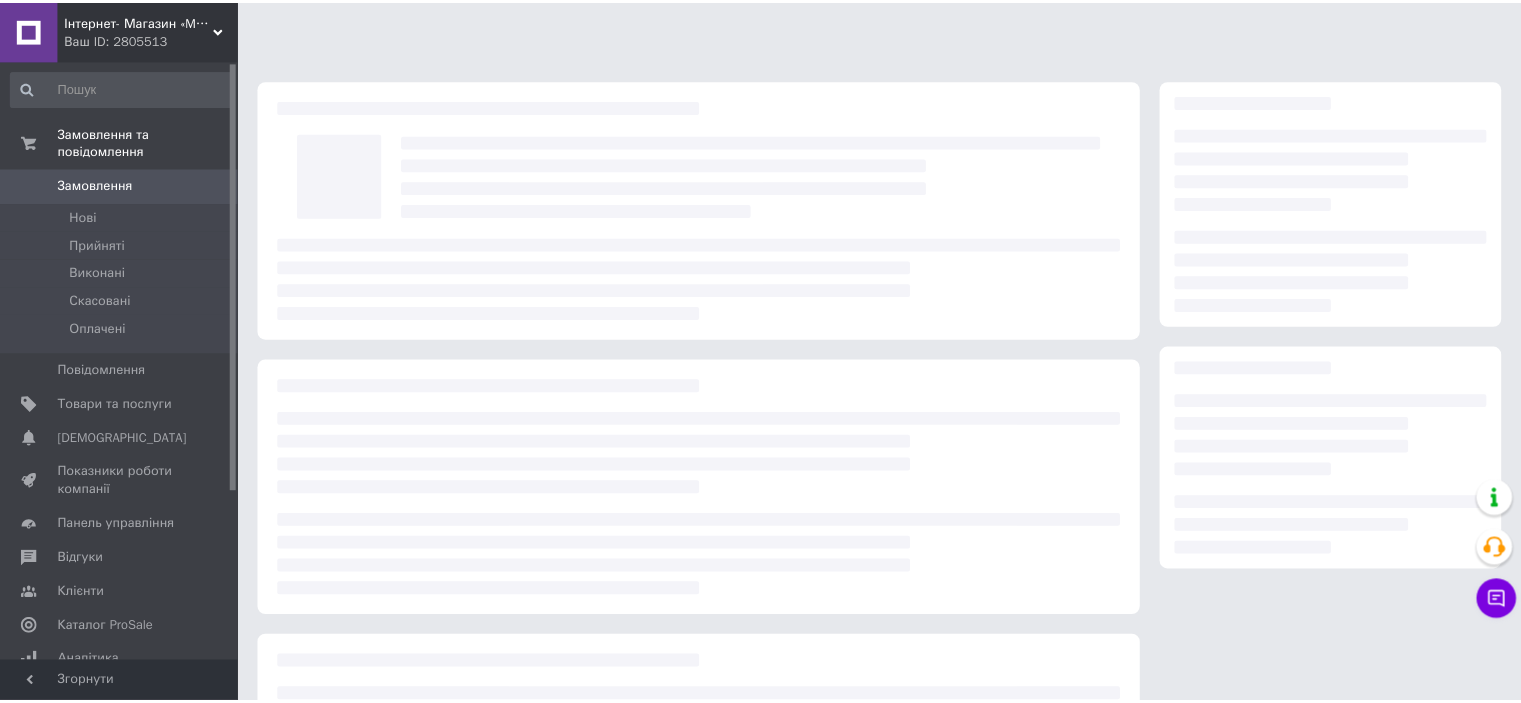 scroll, scrollTop: 0, scrollLeft: 0, axis: both 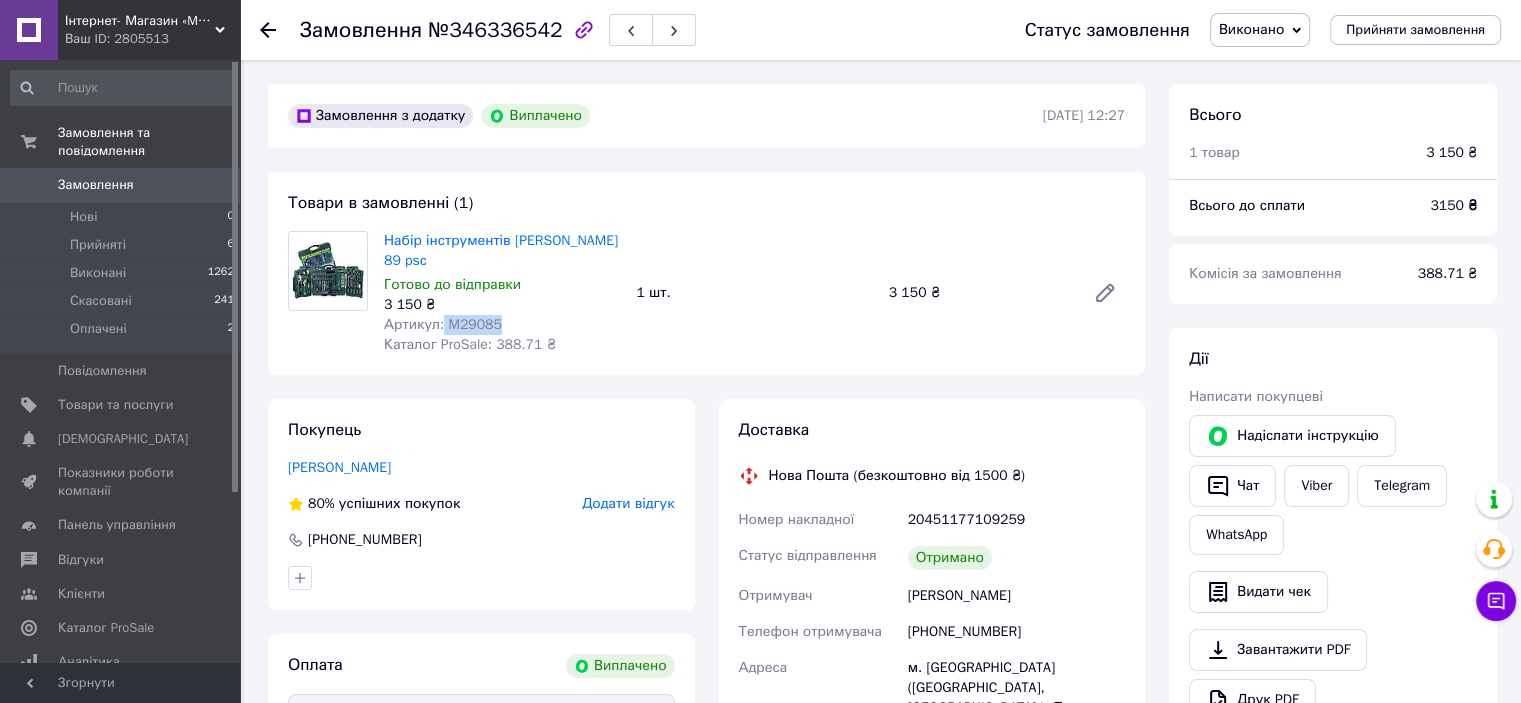 drag, startPoint x: 496, startPoint y: 324, endPoint x: 441, endPoint y: 331, distance: 55.443665 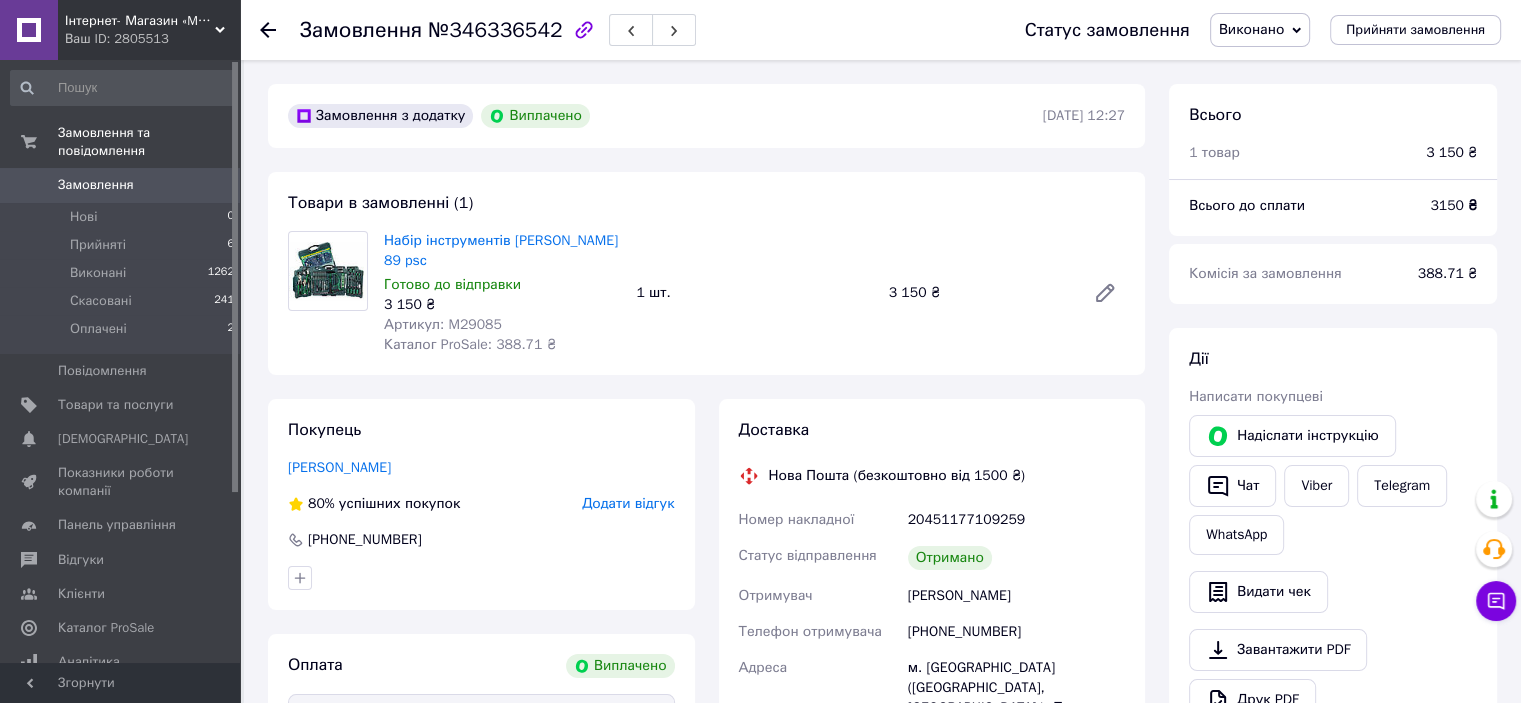 click 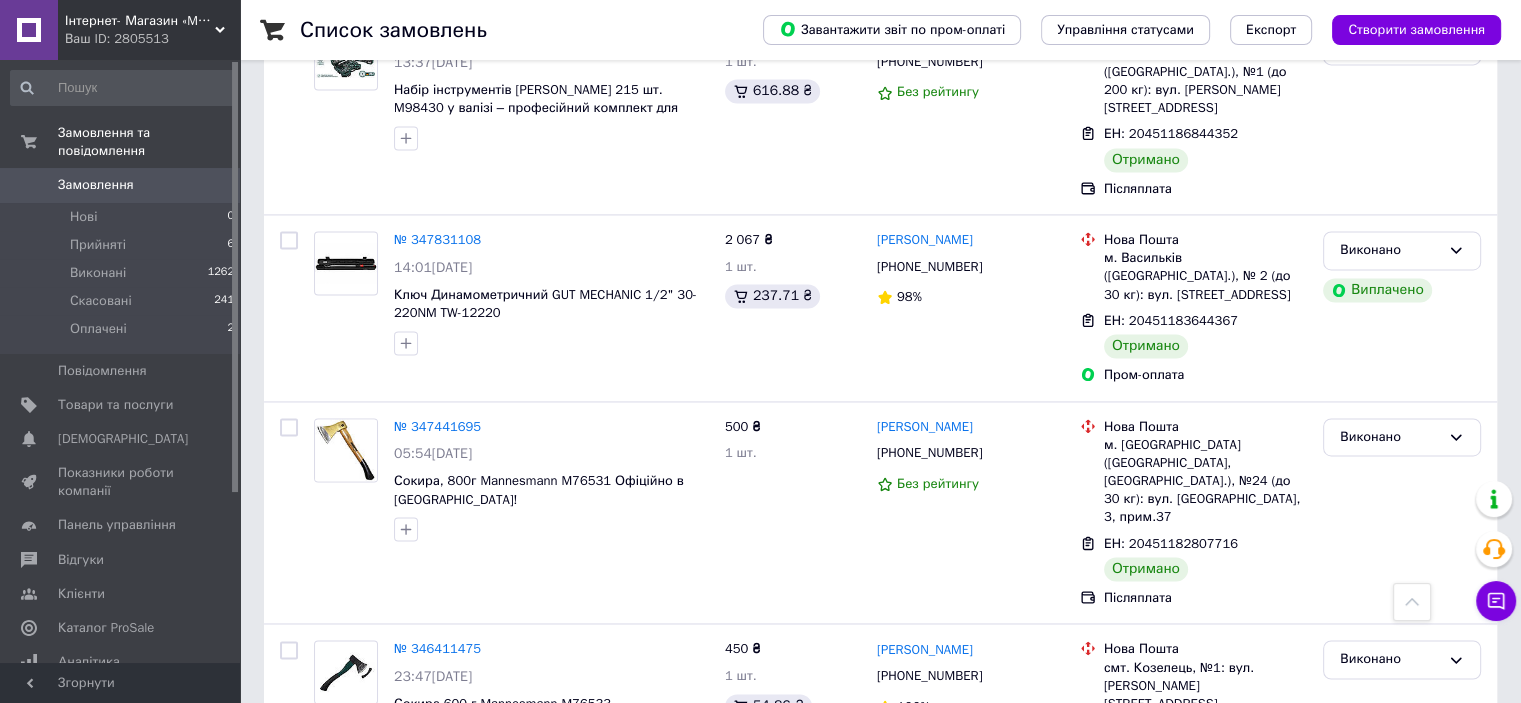 scroll, scrollTop: 3134, scrollLeft: 0, axis: vertical 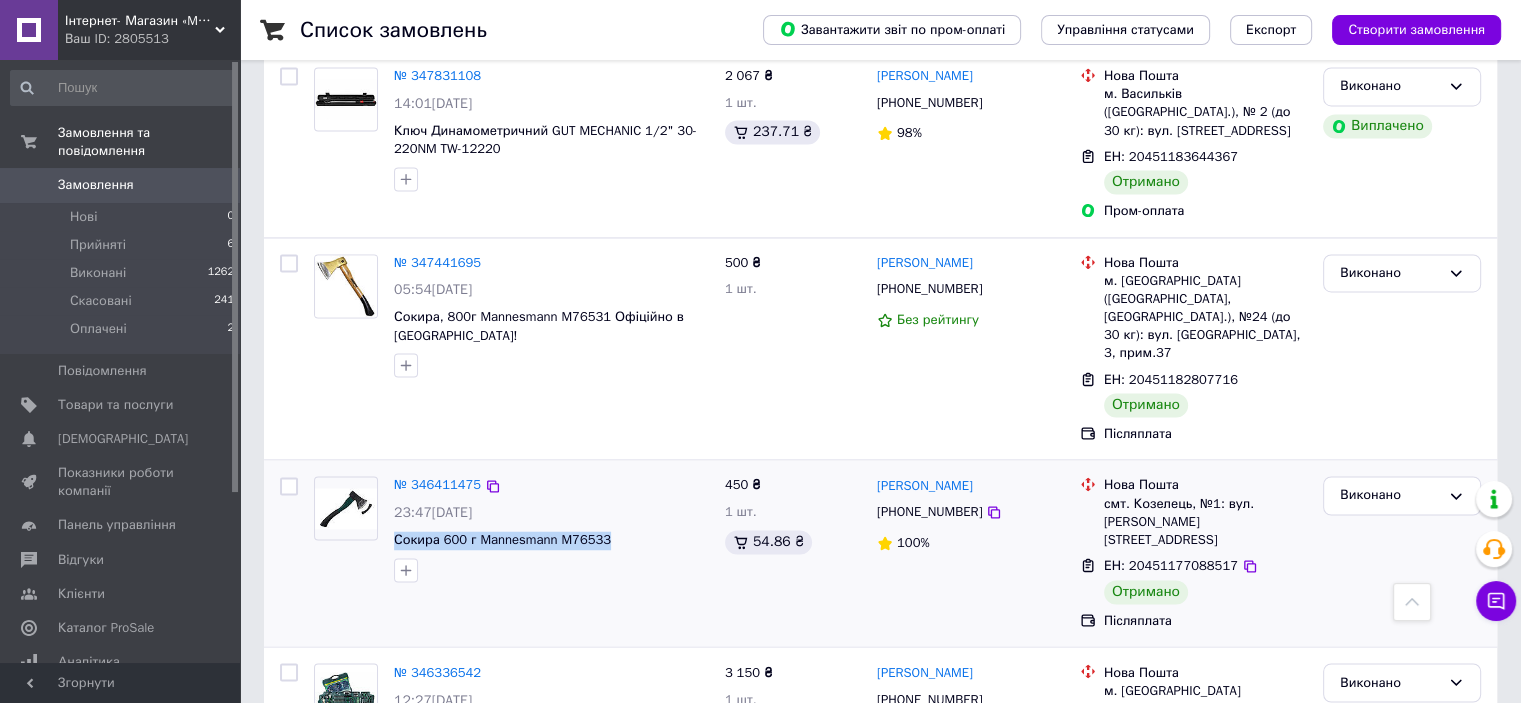 drag, startPoint x: 615, startPoint y: 323, endPoint x: 388, endPoint y: 333, distance: 227.22015 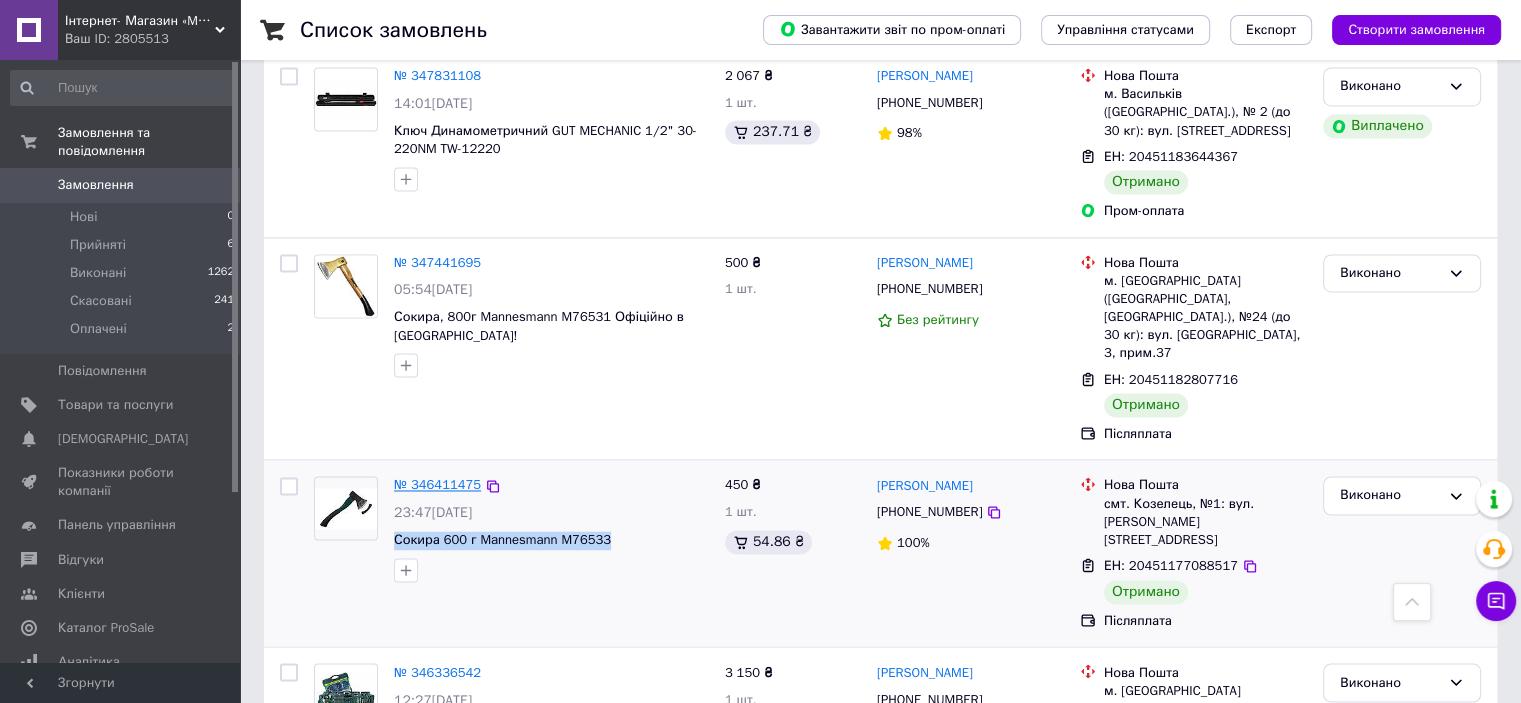 click on "№ 346411475" at bounding box center (437, 484) 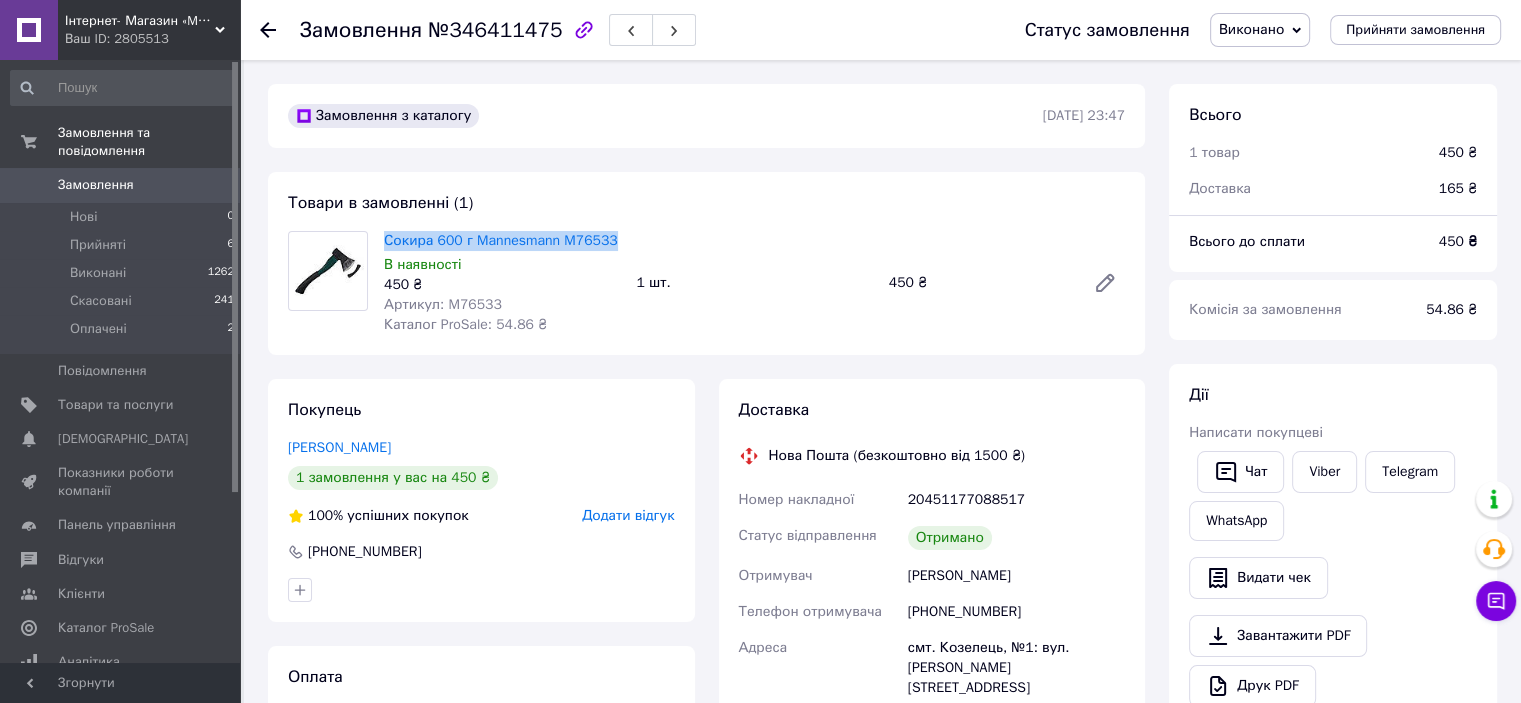 drag, startPoint x: 380, startPoint y: 243, endPoint x: 628, endPoint y: 244, distance: 248.00201 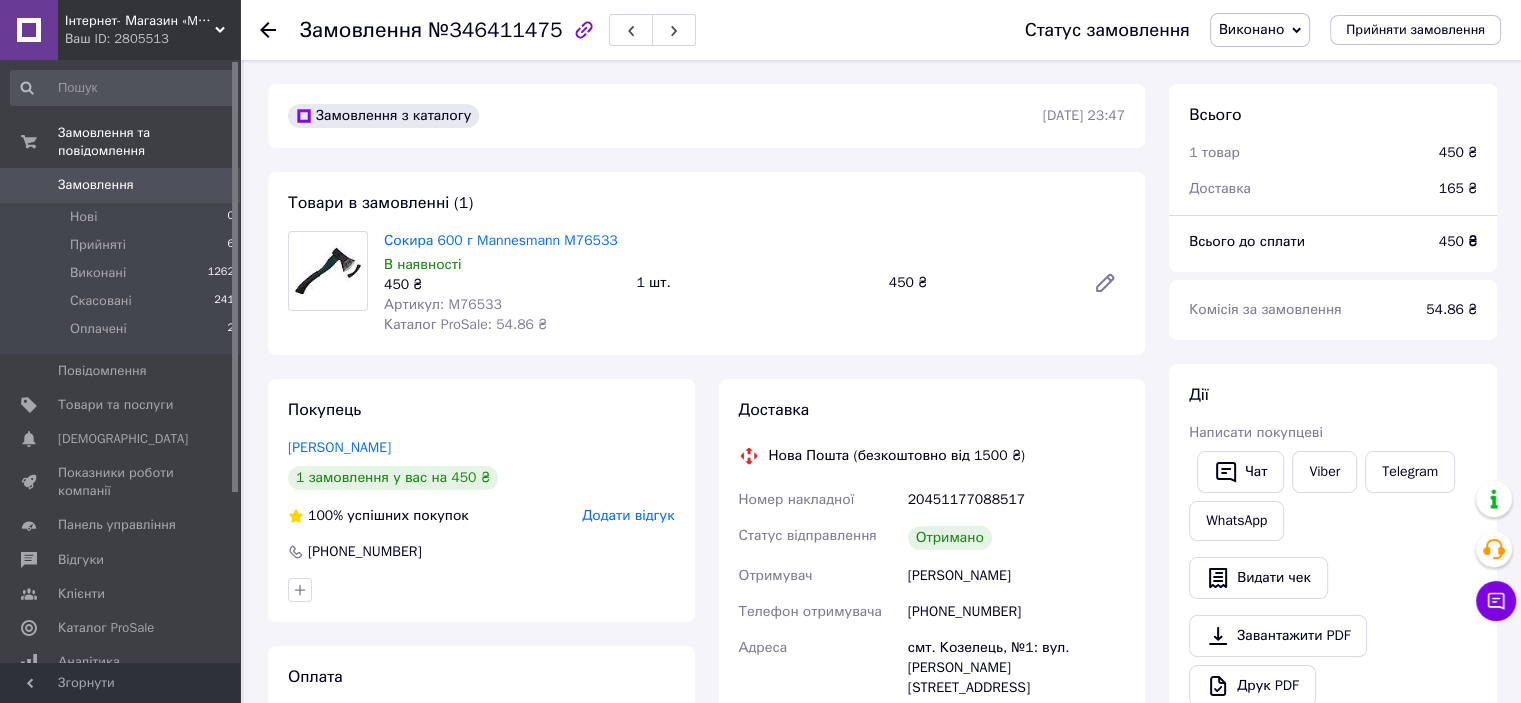click on "Задера Віктор" at bounding box center (481, 448) 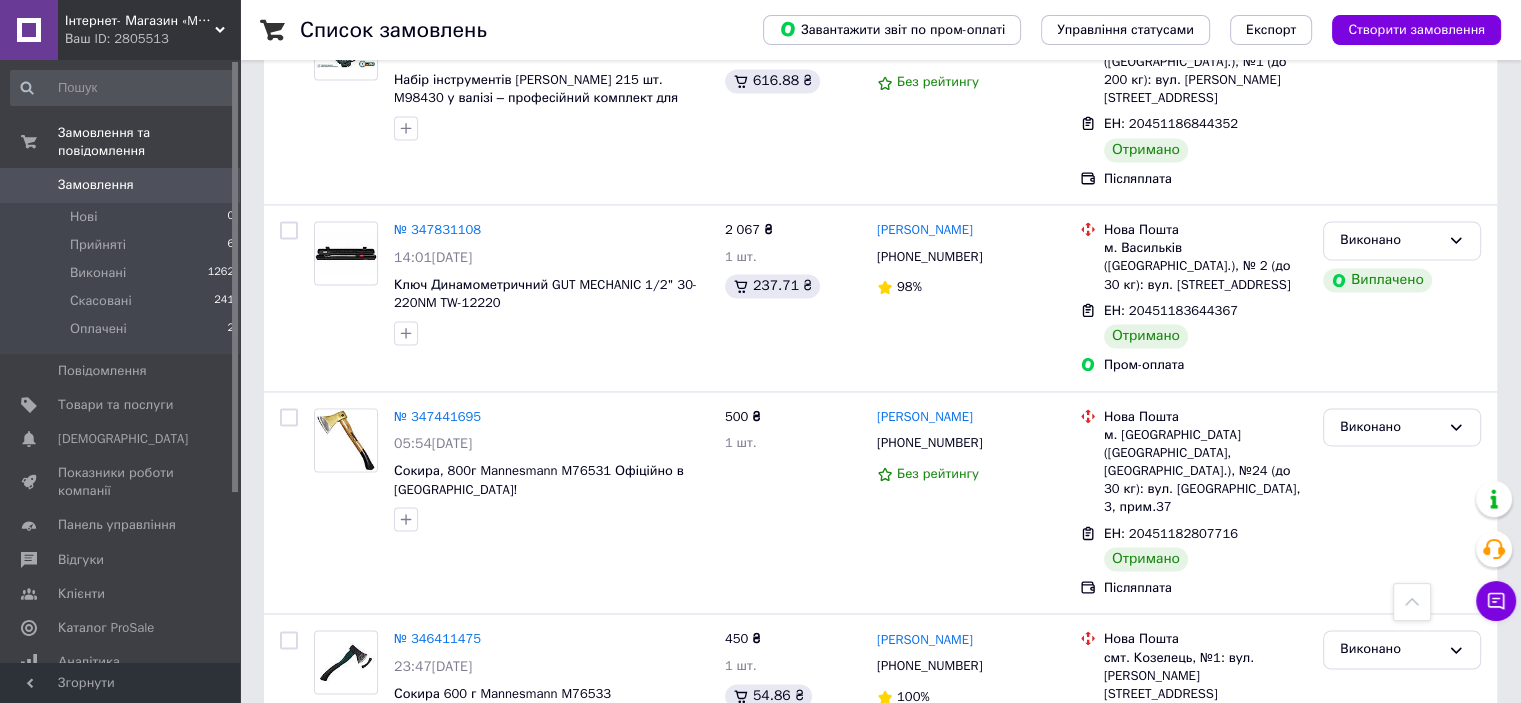 scroll, scrollTop: 3100, scrollLeft: 0, axis: vertical 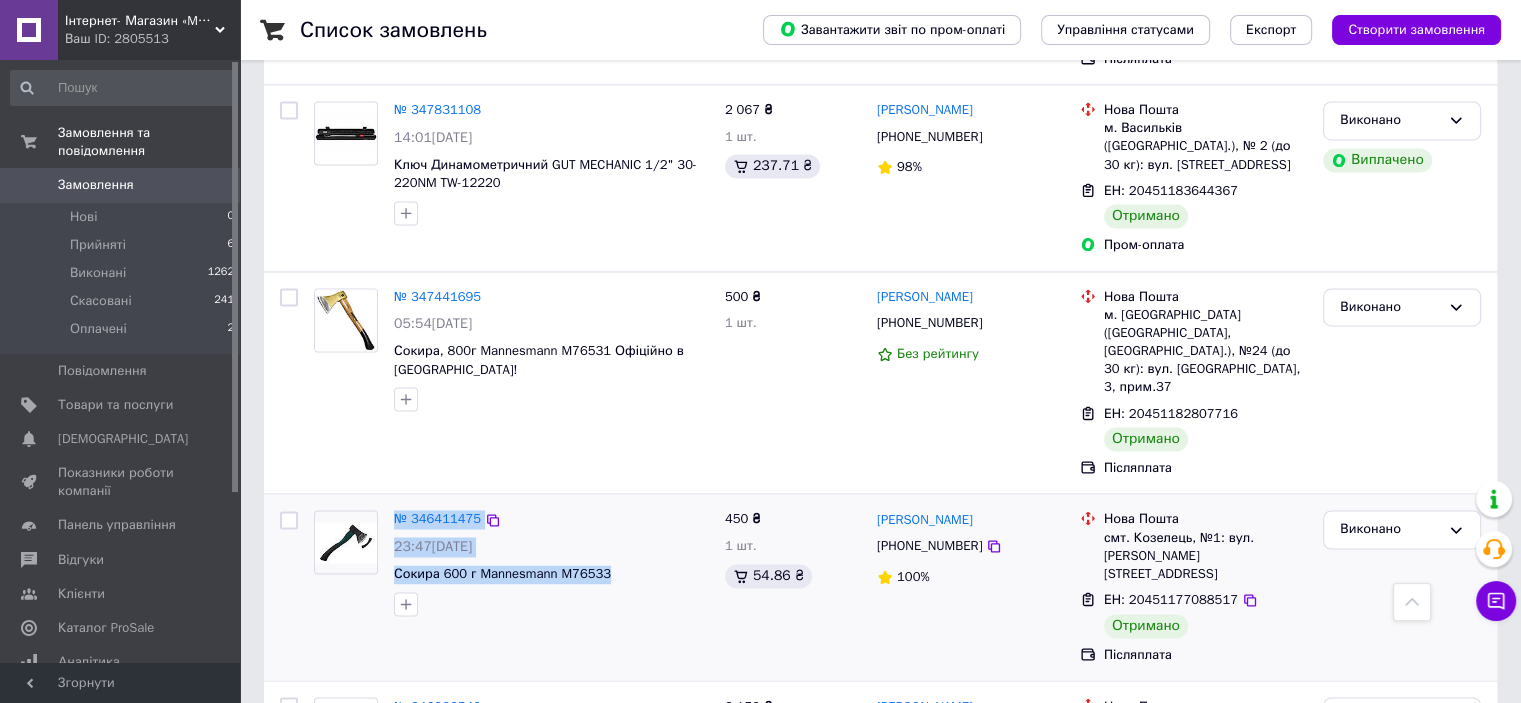 drag, startPoint x: 383, startPoint y: 355, endPoint x: 632, endPoint y: 370, distance: 249.4514 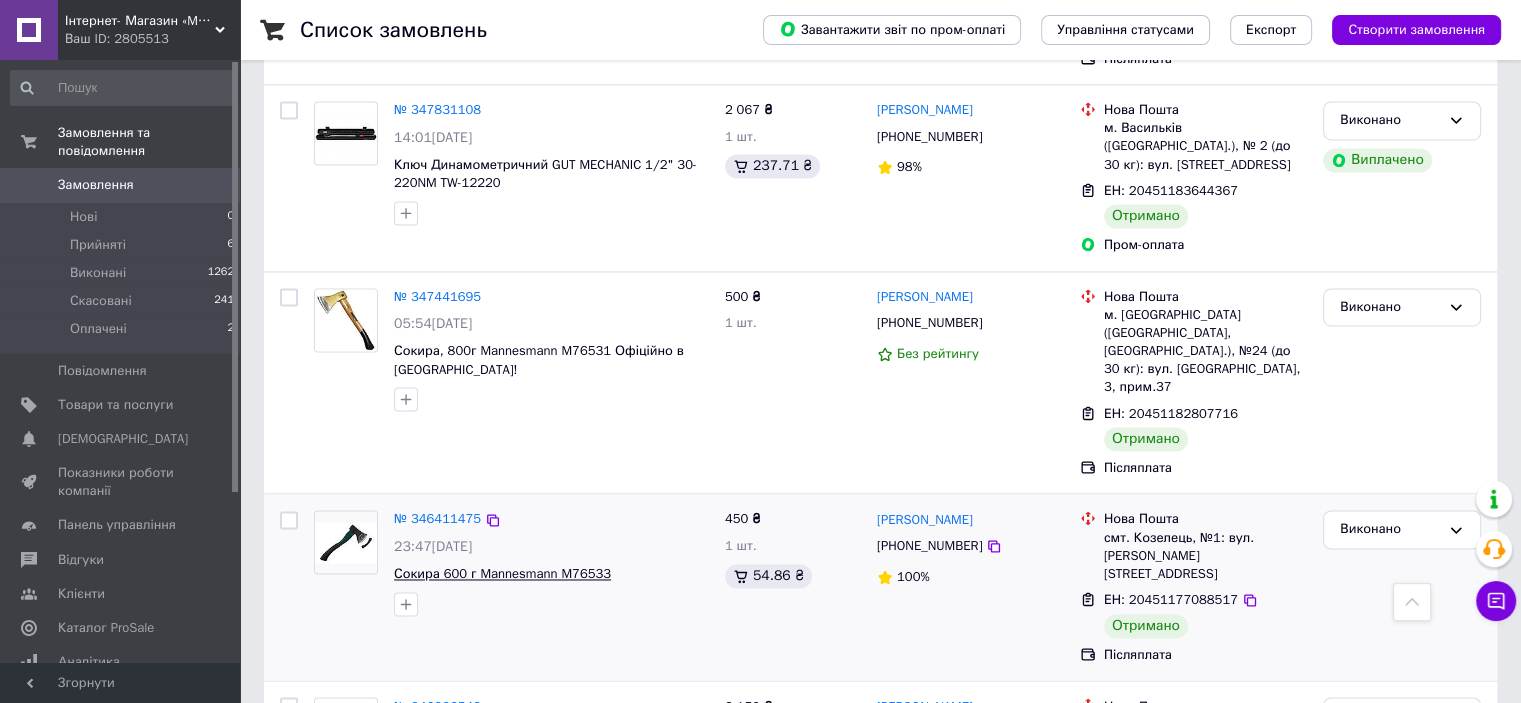 drag, startPoint x: 664, startPoint y: 366, endPoint x: 540, endPoint y: 349, distance: 125.1599 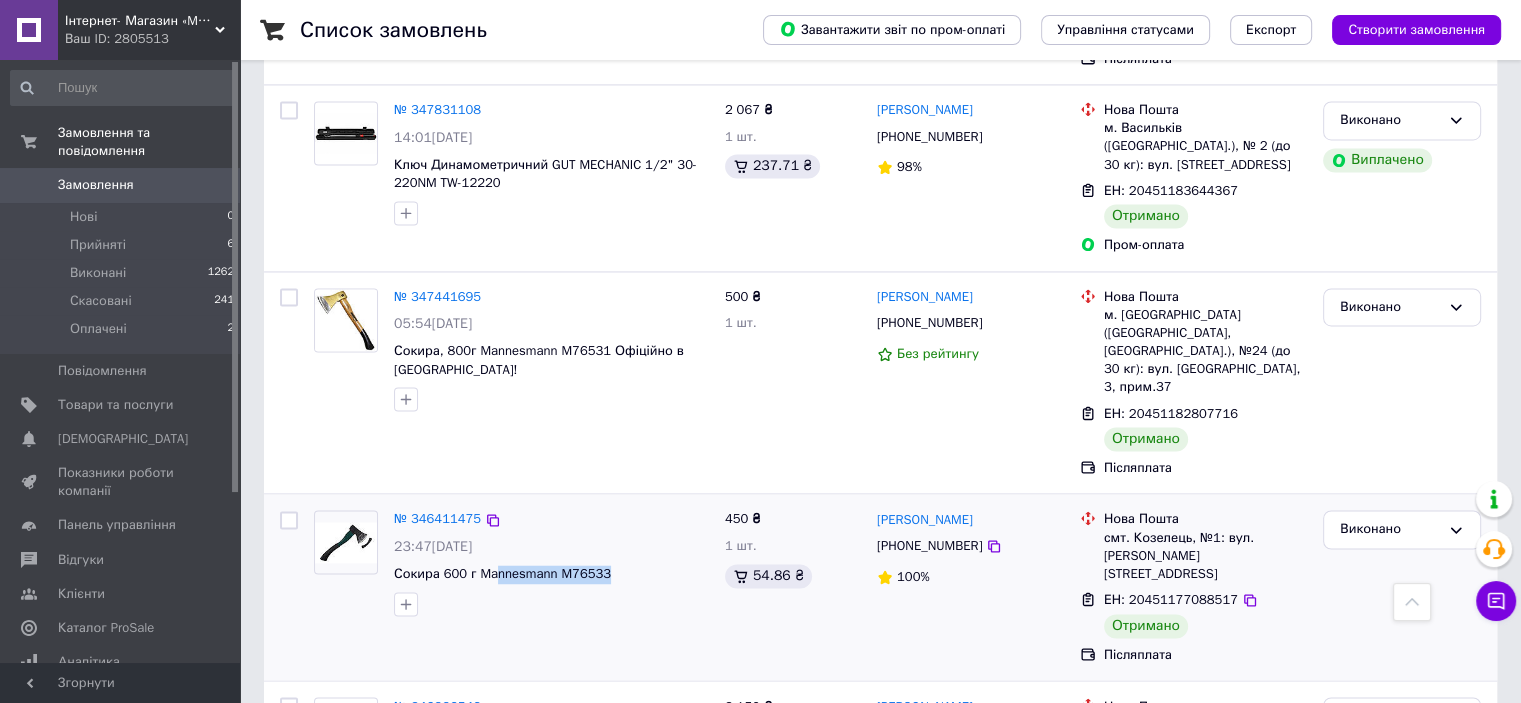 click on "Сокира 600 г Mannesmann M76533" at bounding box center [551, 574] 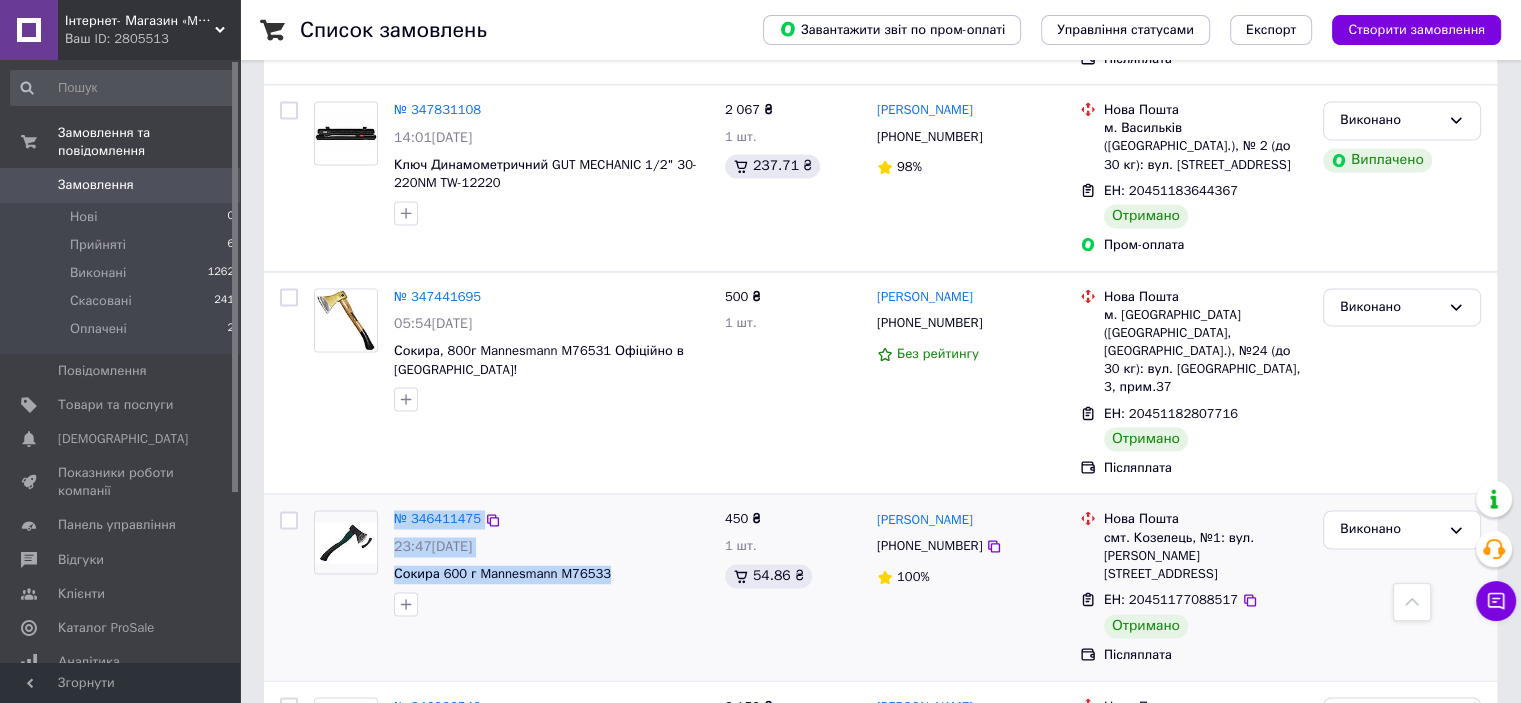 drag, startPoint x: 571, startPoint y: 362, endPoint x: 370, endPoint y: 367, distance: 201.06218 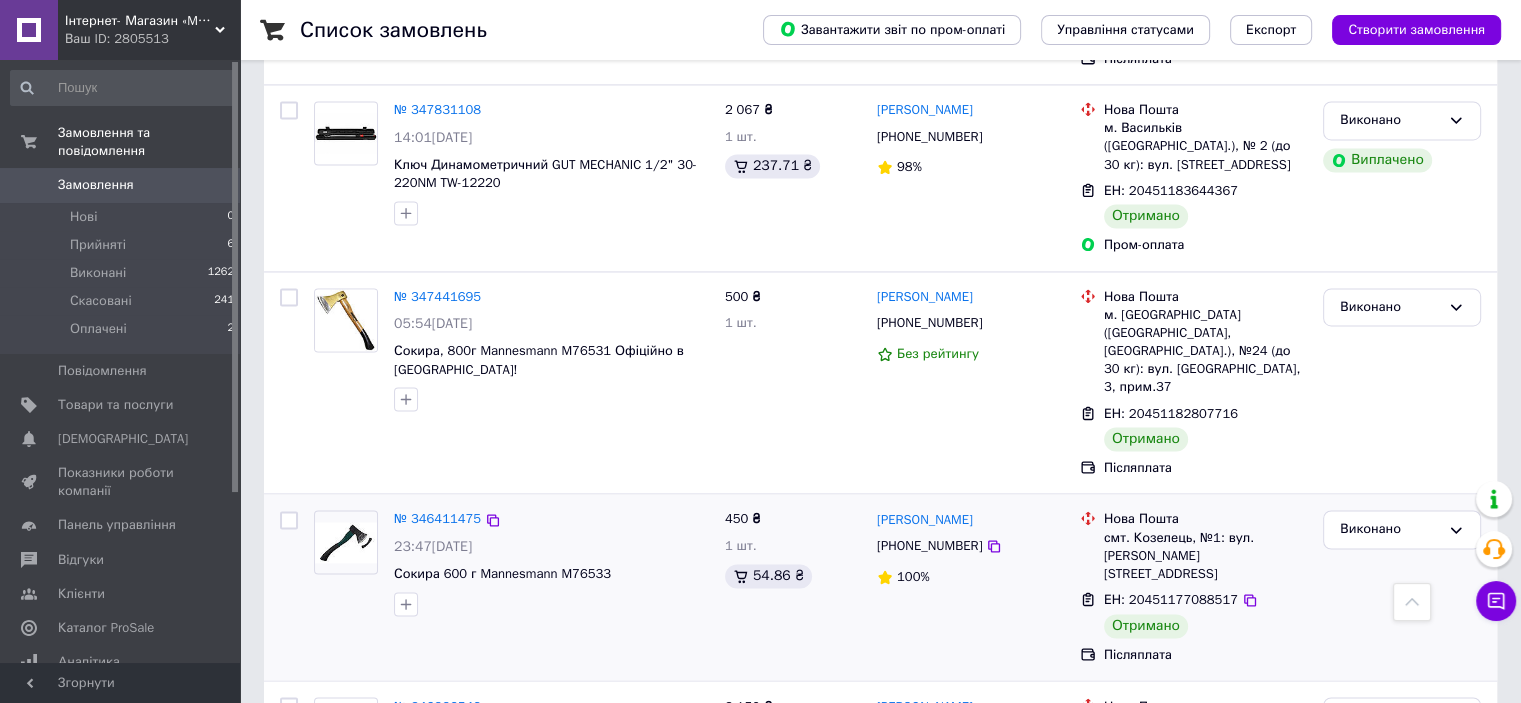 click at bounding box center (551, 604) 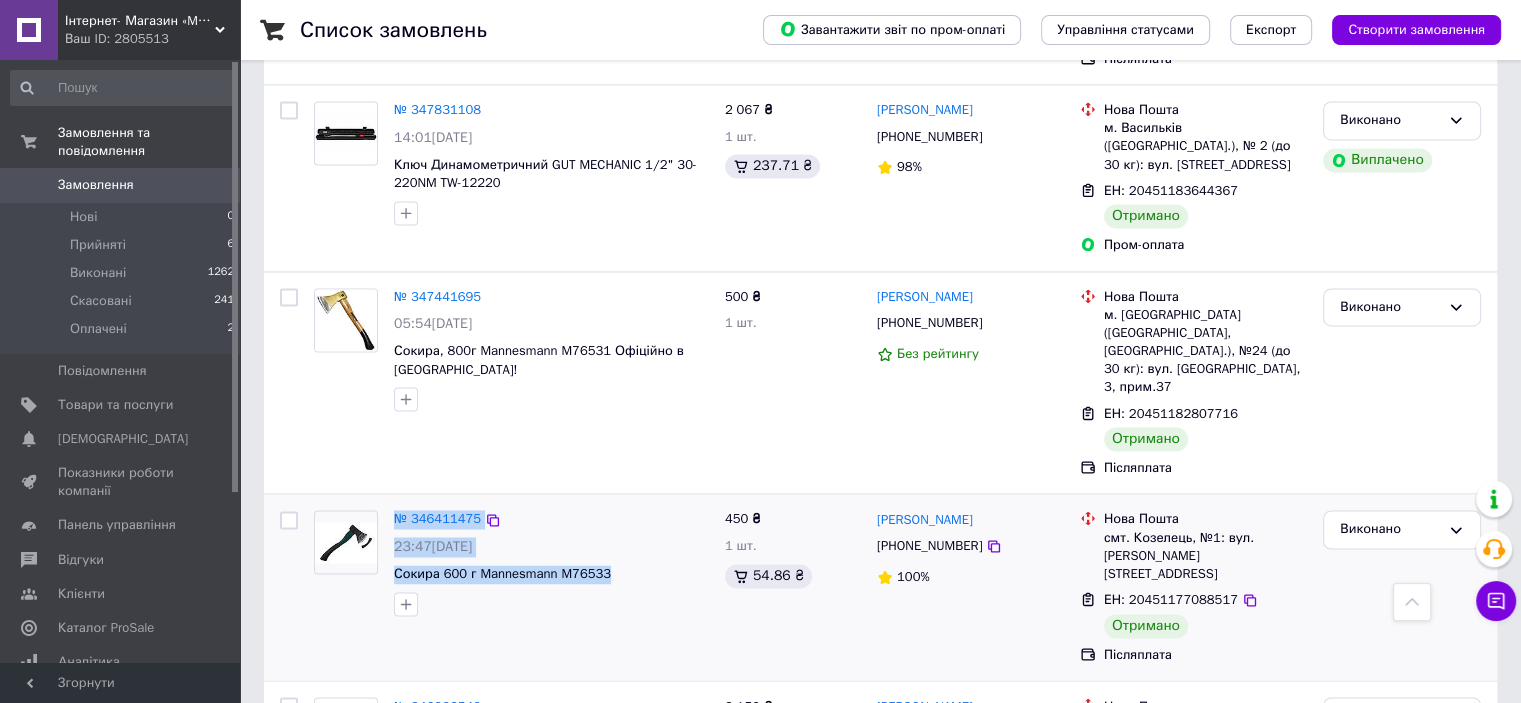 drag, startPoint x: 624, startPoint y: 353, endPoint x: 365, endPoint y: 370, distance: 259.5573 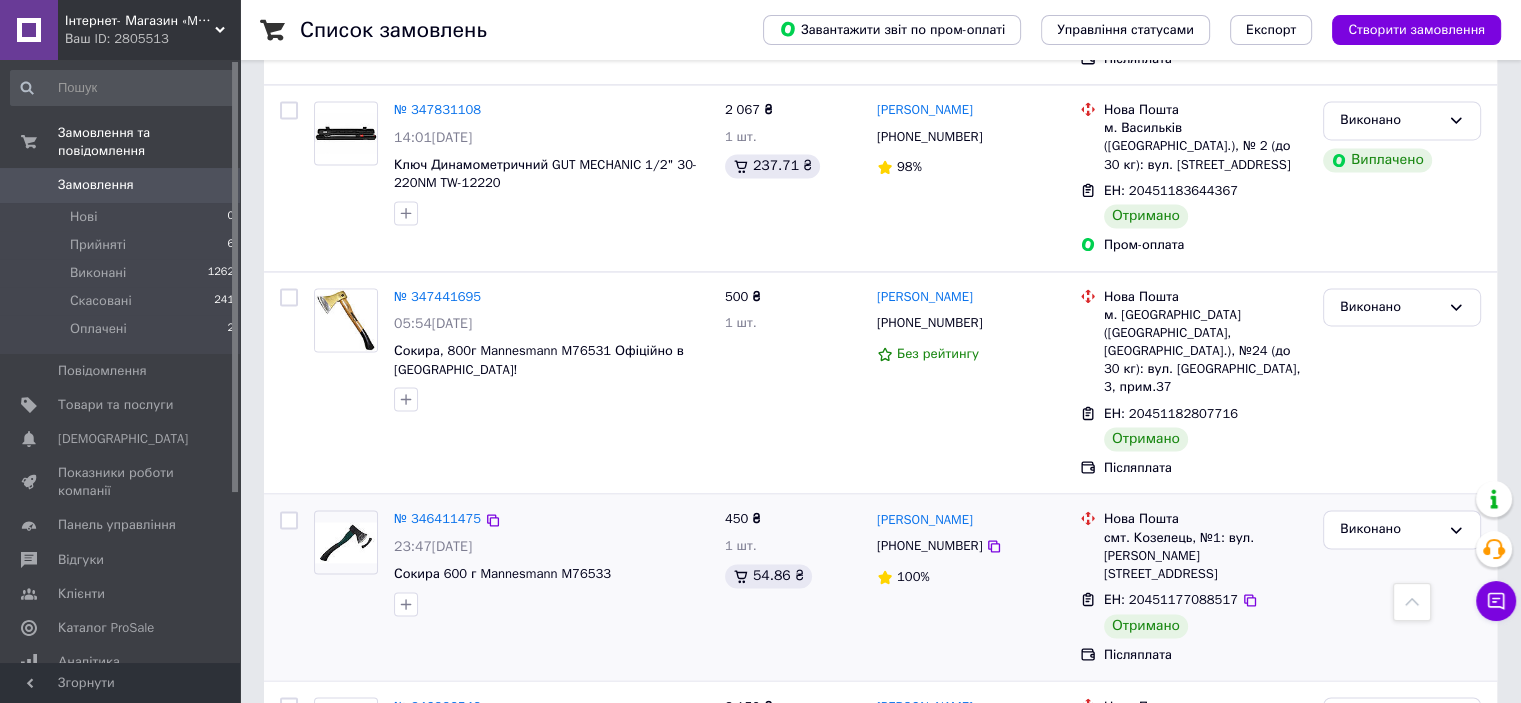 drag, startPoint x: 577, startPoint y: 375, endPoint x: 636, endPoint y: 385, distance: 59.841457 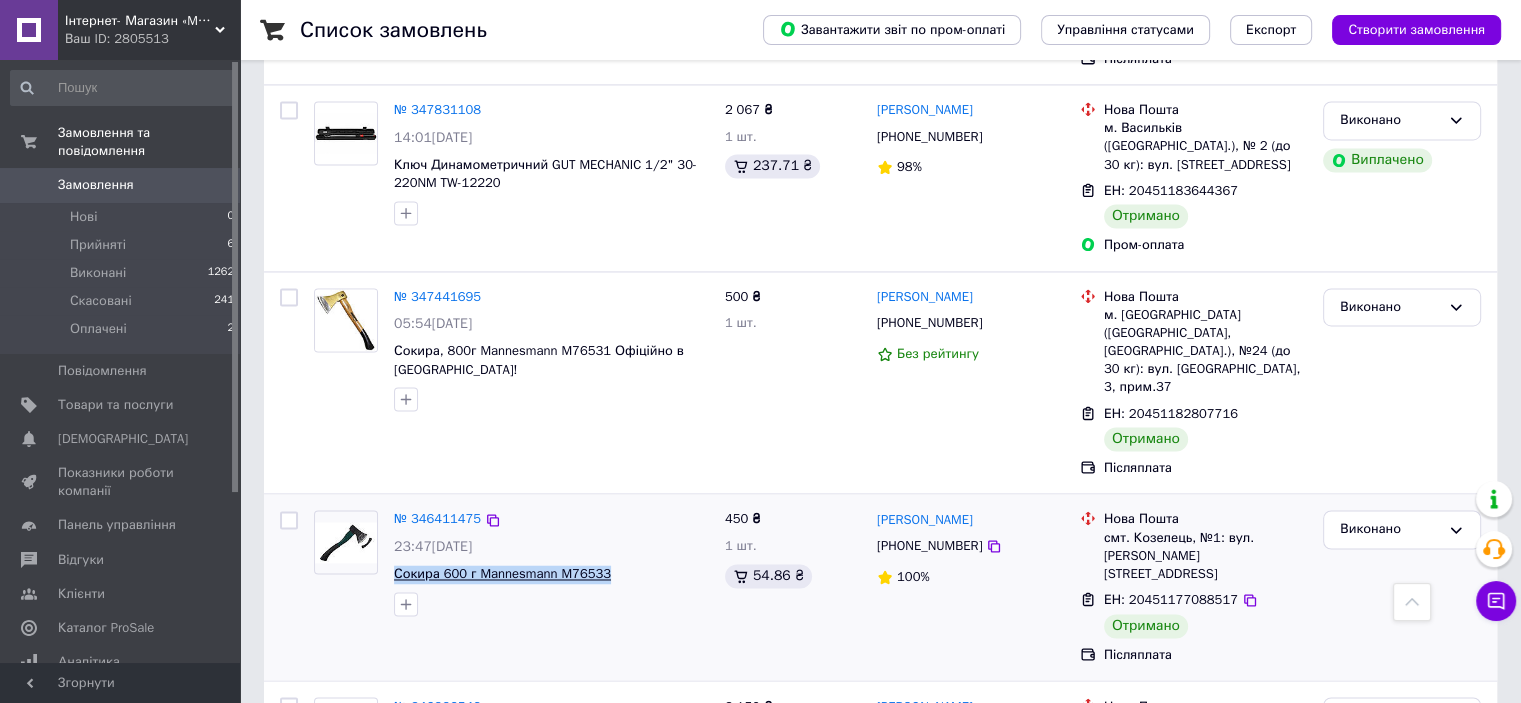 drag, startPoint x: 592, startPoint y: 363, endPoint x: 396, endPoint y: 363, distance: 196 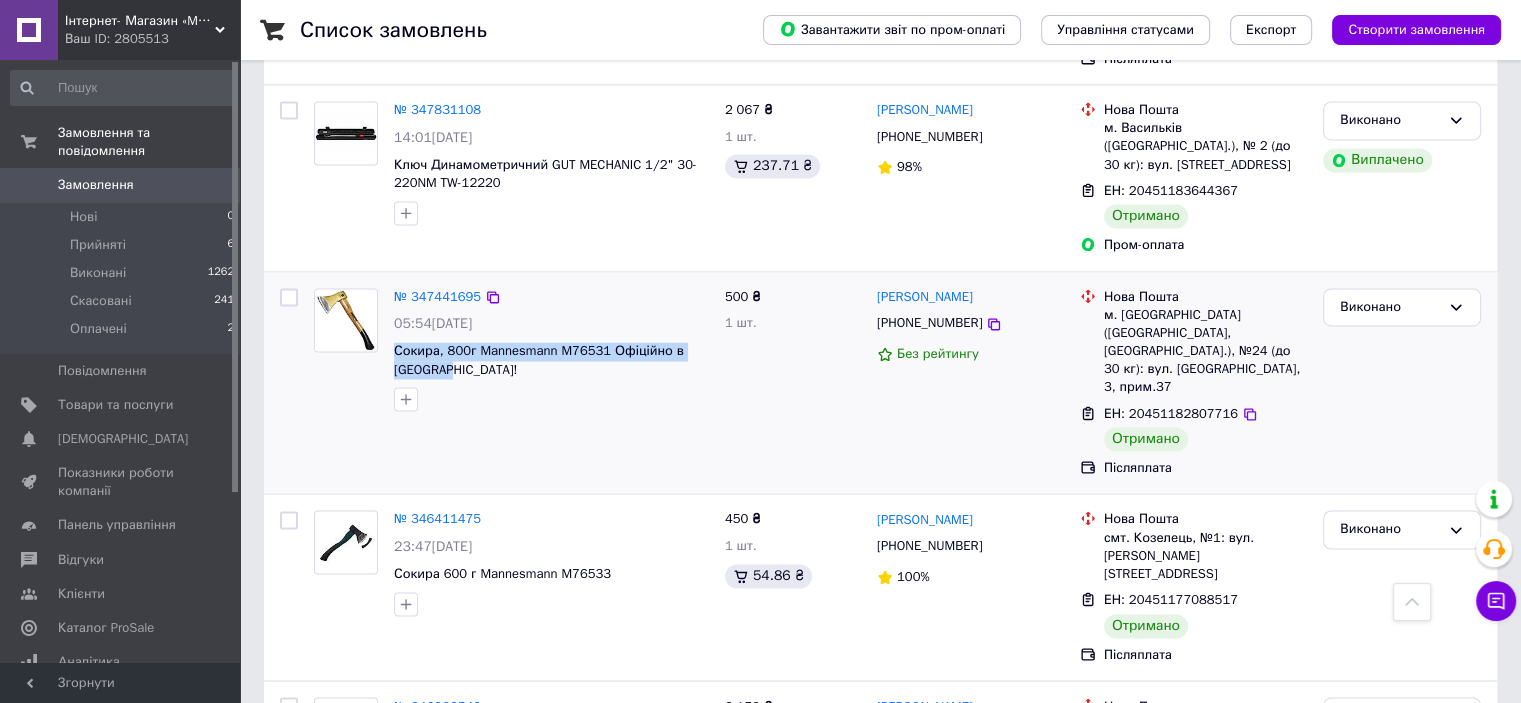 drag, startPoint x: 392, startPoint y: 171, endPoint x: 444, endPoint y: 191, distance: 55.713554 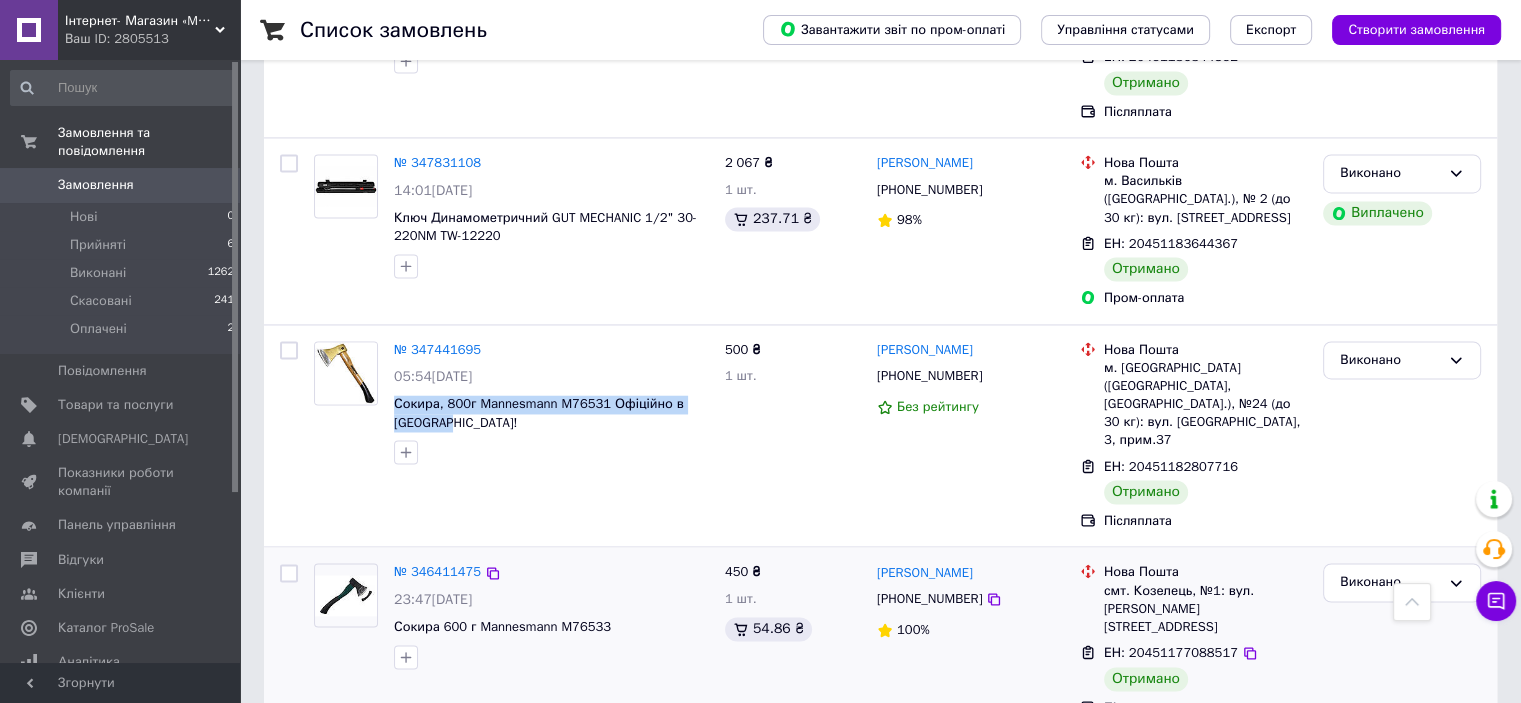 scroll, scrollTop: 3000, scrollLeft: 0, axis: vertical 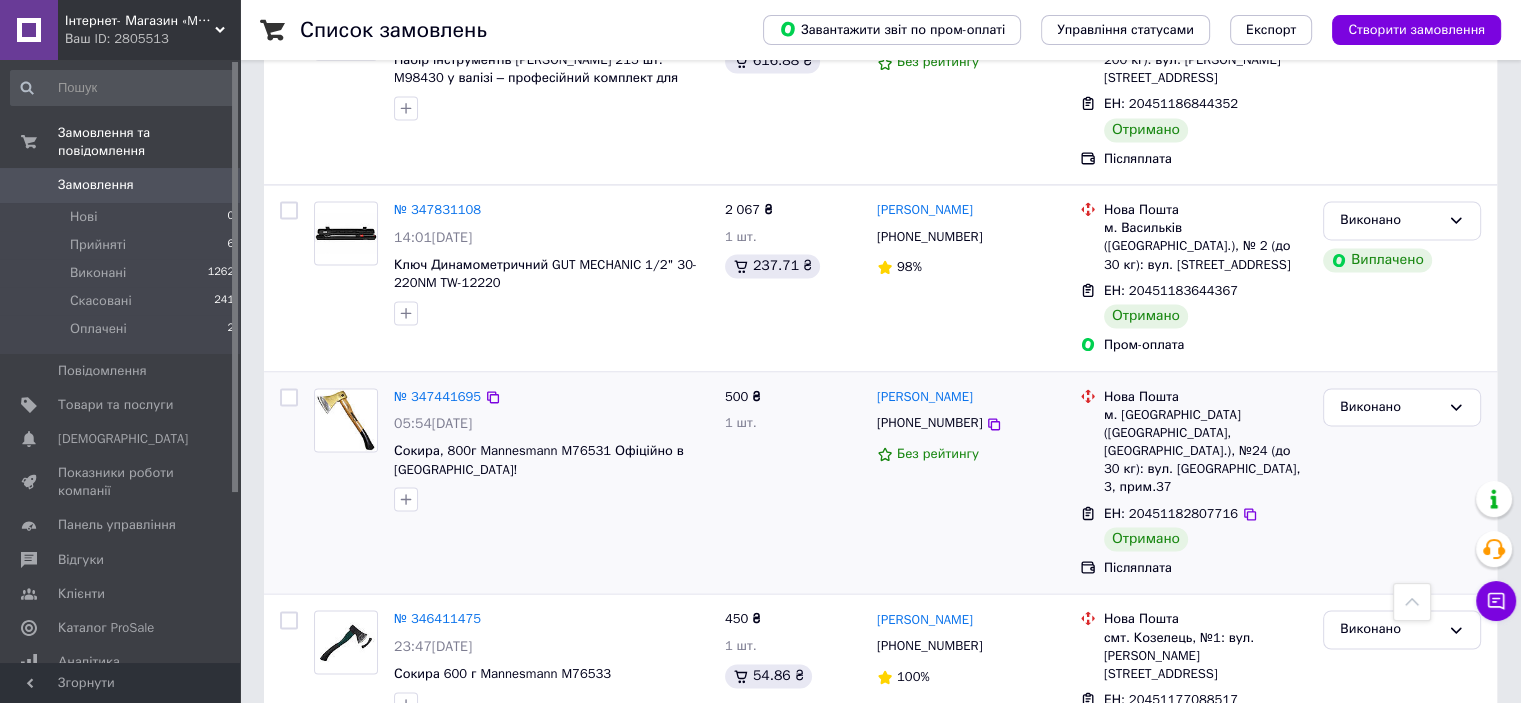 click on "№ 347441695 05:54, 09.06.2025 Сокира, 800г Mannesmann M76531 Офіційно в Україні!" at bounding box center [551, 450] 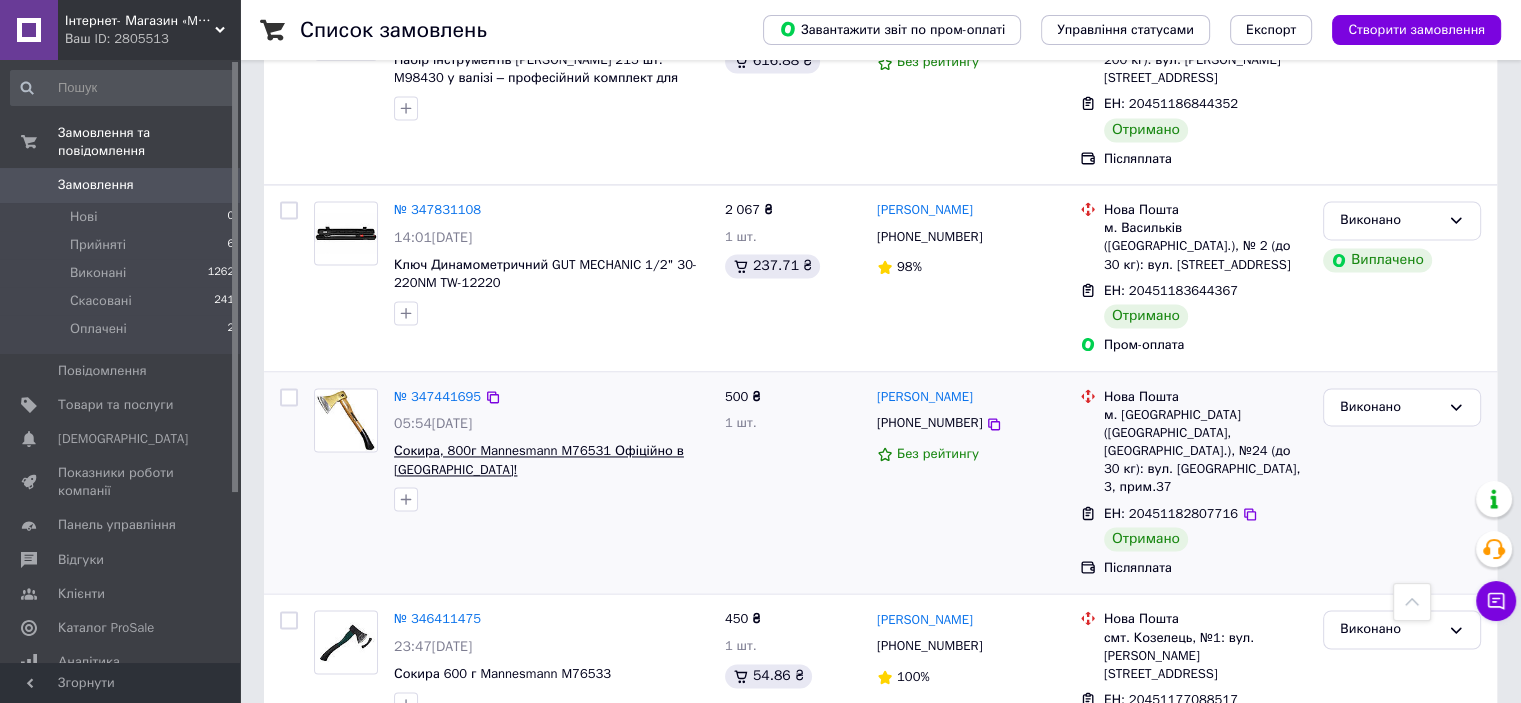 click on "Сокира, 800г Mannesmann M76531 Офіційно в [GEOGRAPHIC_DATA]!" at bounding box center (539, 460) 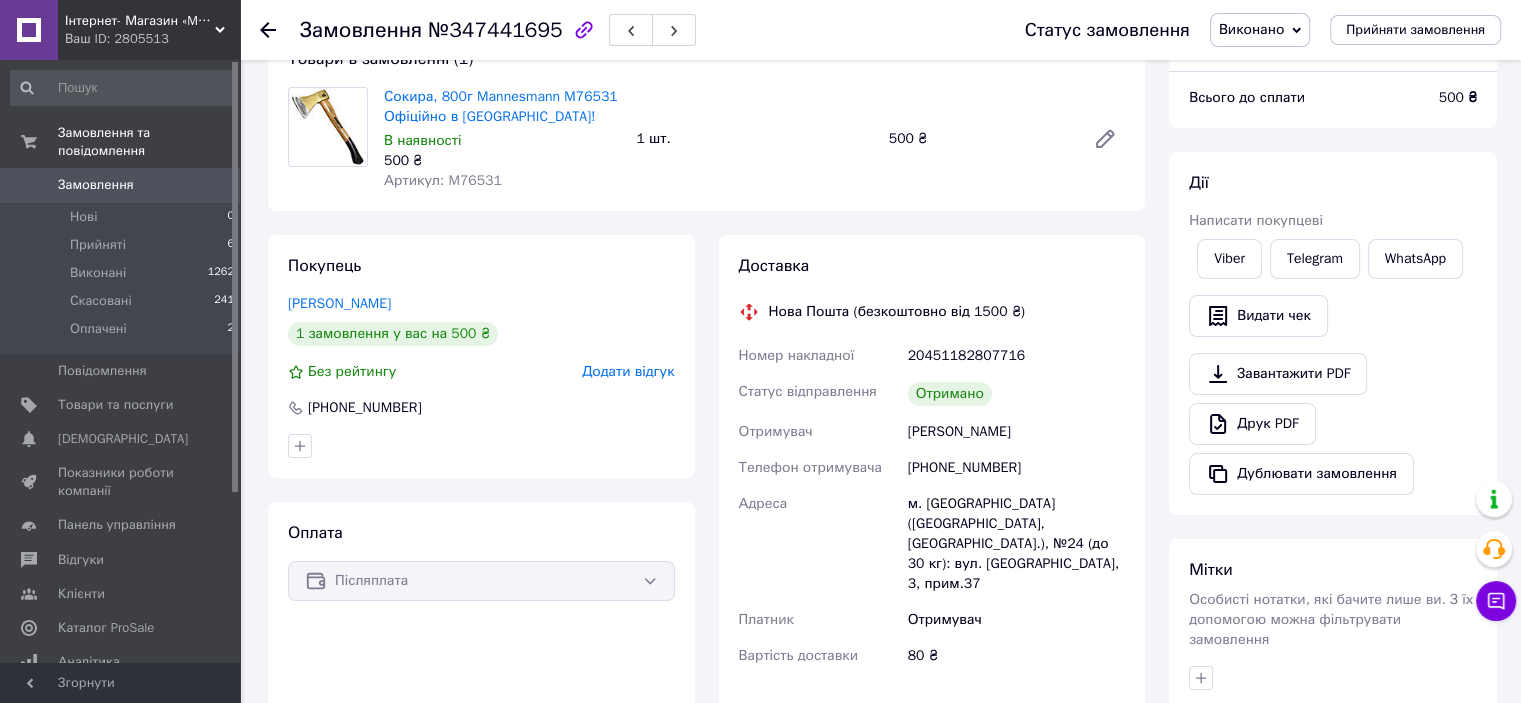 scroll, scrollTop: 0, scrollLeft: 0, axis: both 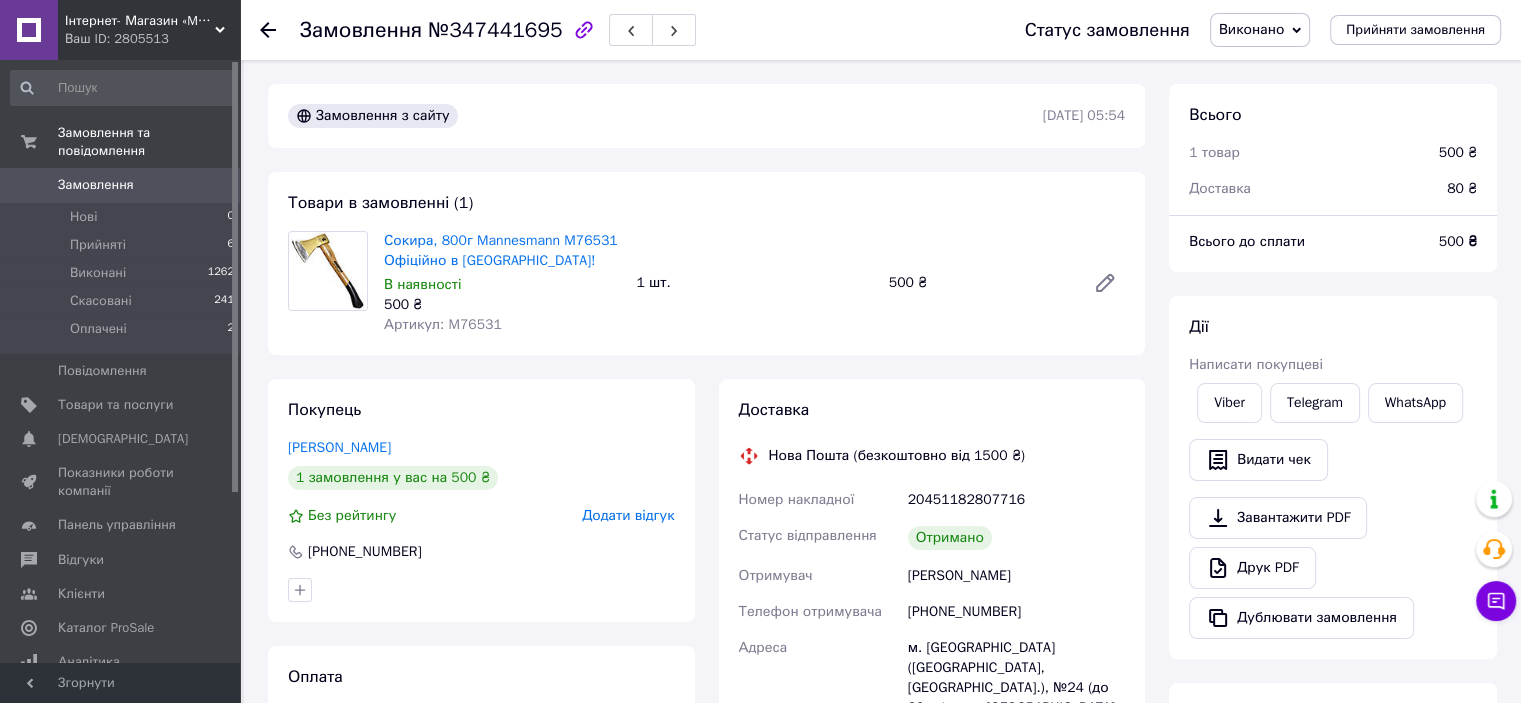 click 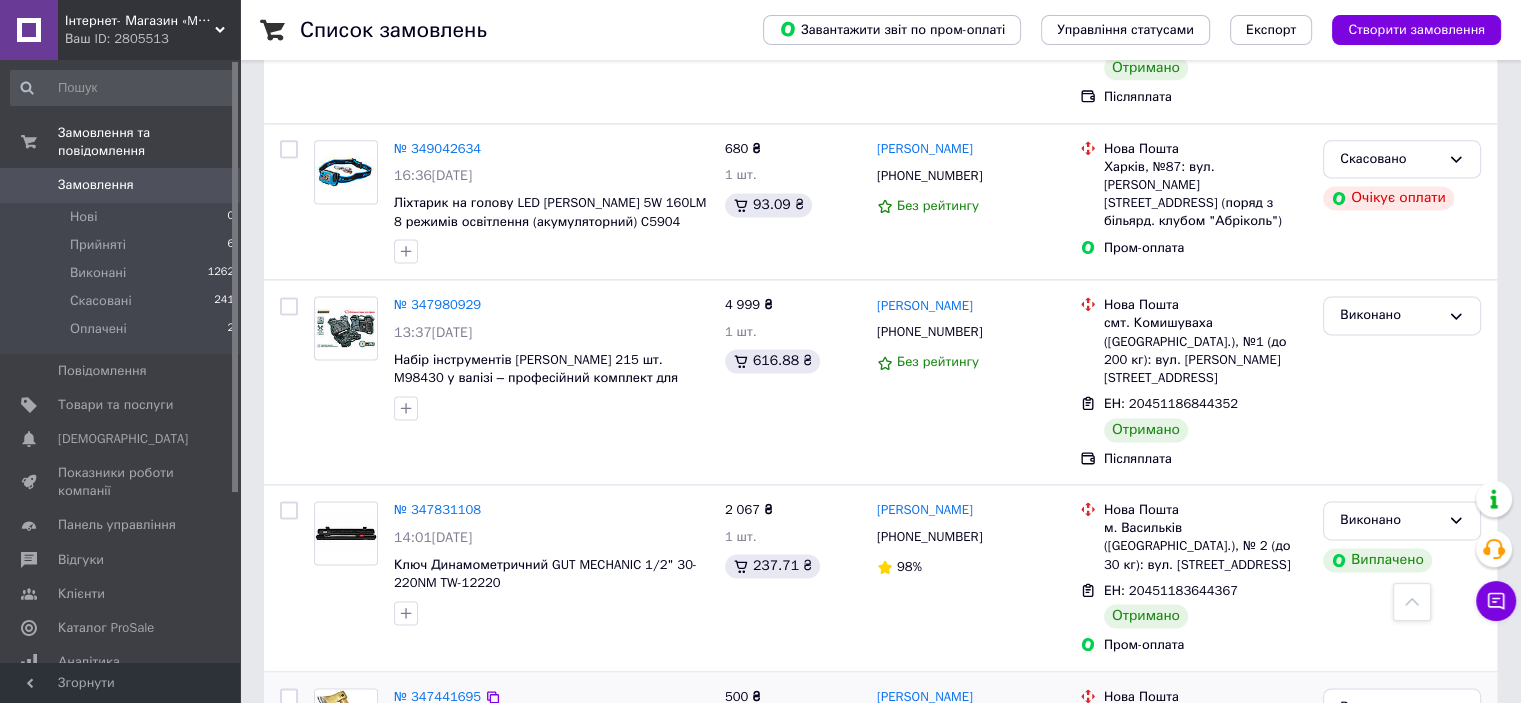 scroll, scrollTop: 2700, scrollLeft: 0, axis: vertical 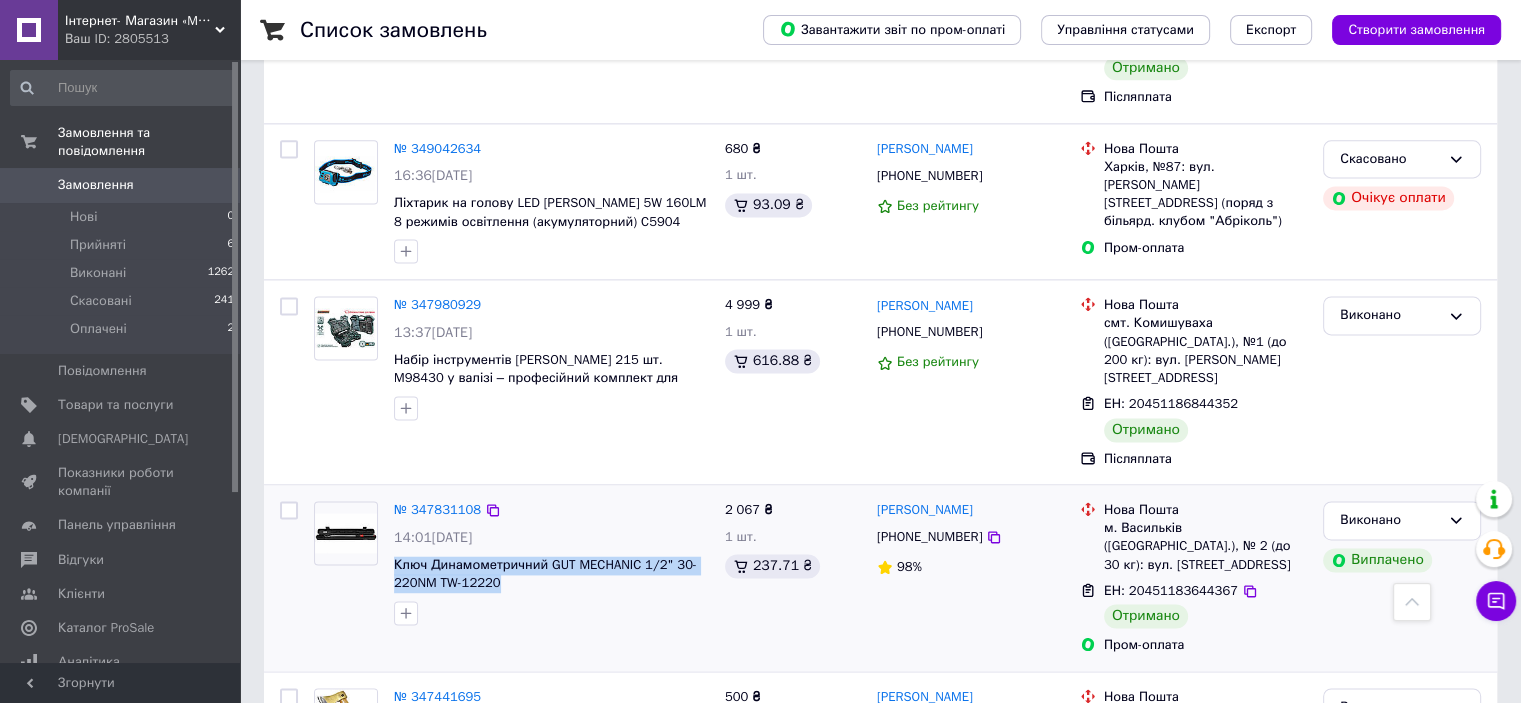 drag, startPoint x: 520, startPoint y: 426, endPoint x: 390, endPoint y: 411, distance: 130.86252 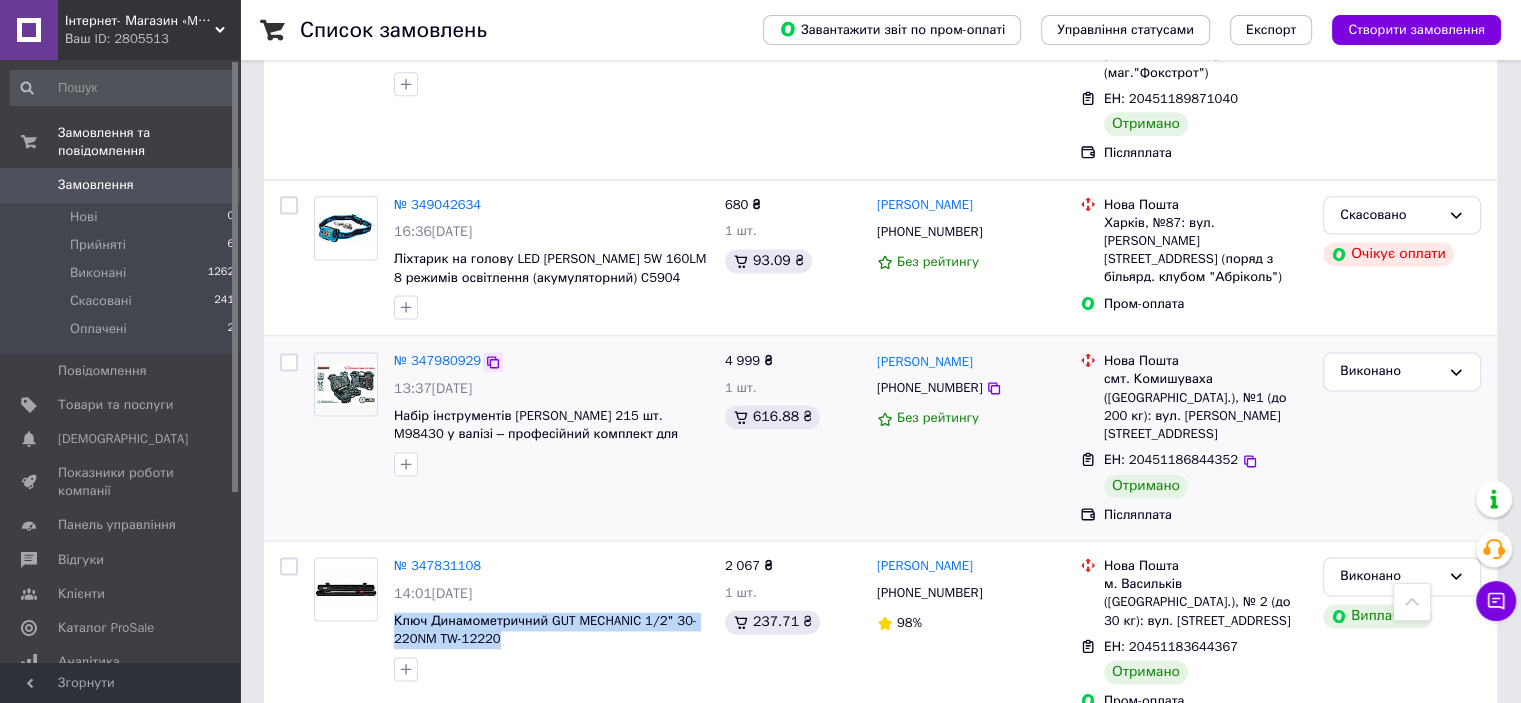 scroll, scrollTop: 2600, scrollLeft: 0, axis: vertical 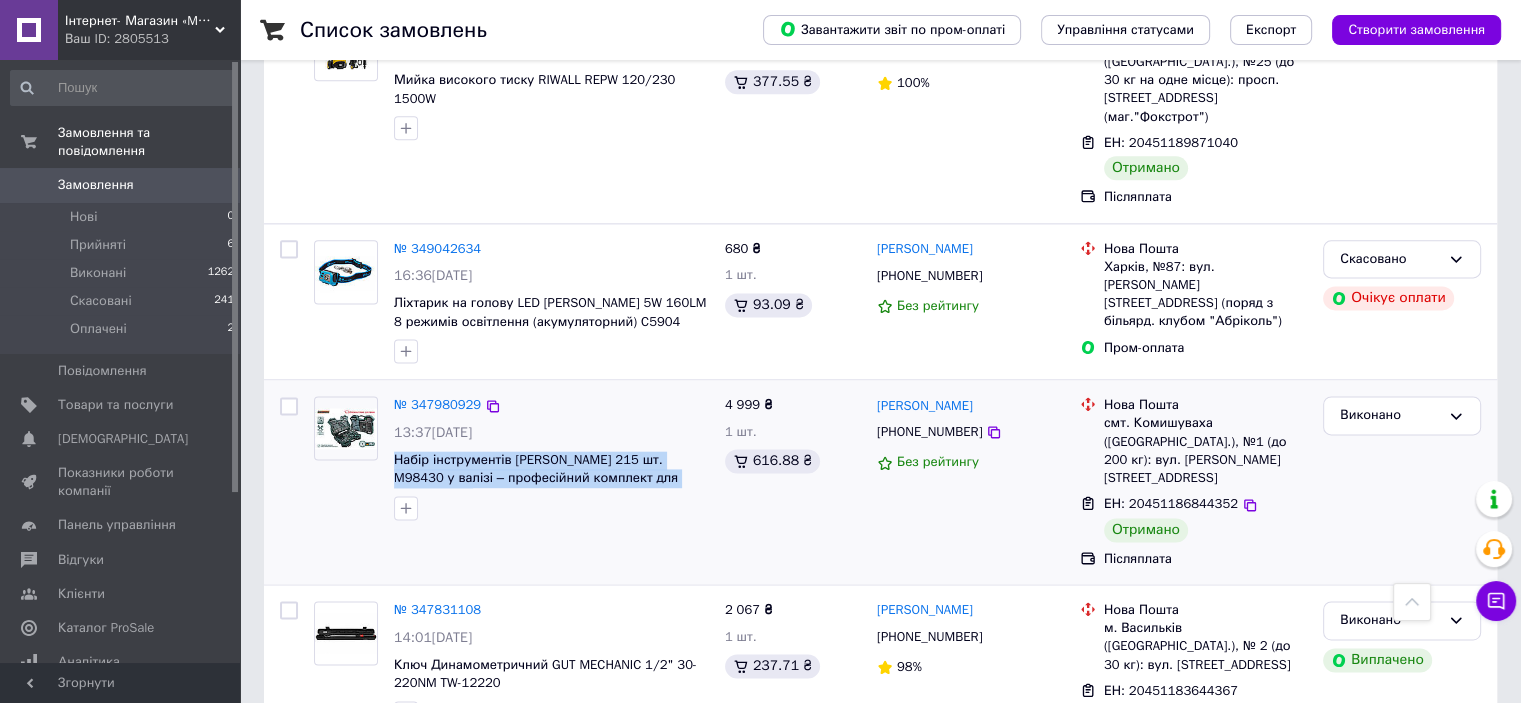 drag, startPoint x: 389, startPoint y: 316, endPoint x: 685, endPoint y: 349, distance: 297.83383 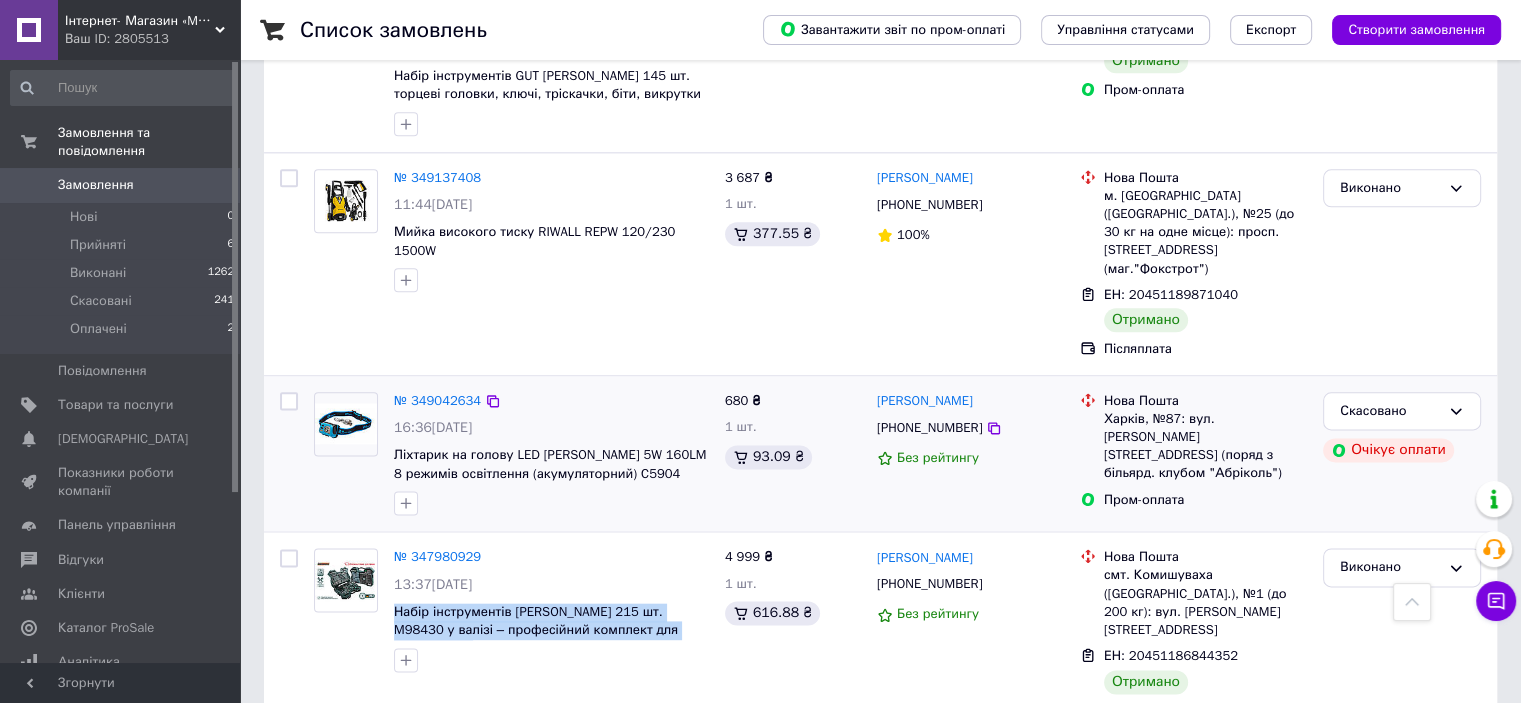 scroll, scrollTop: 2400, scrollLeft: 0, axis: vertical 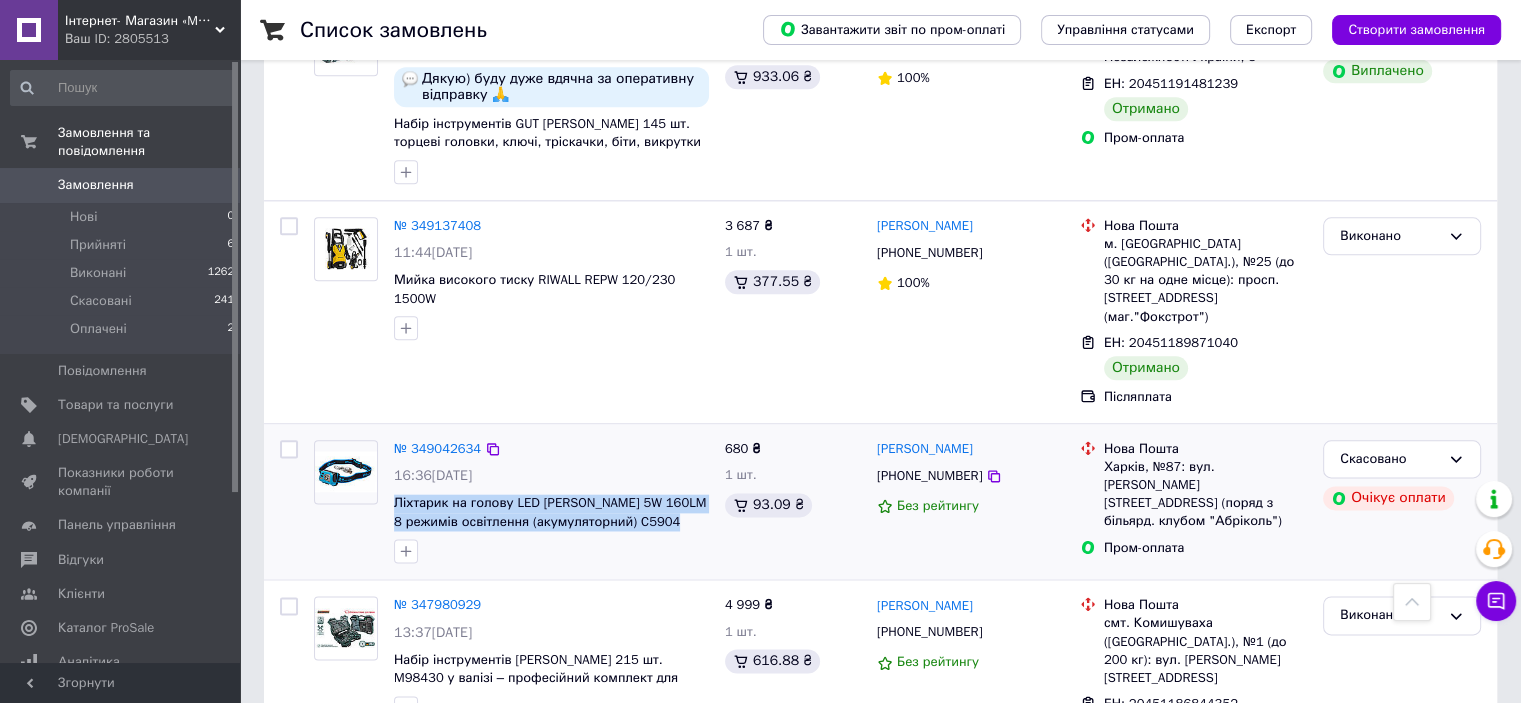drag, startPoint x: 388, startPoint y: 359, endPoint x: 678, endPoint y: 398, distance: 292.61066 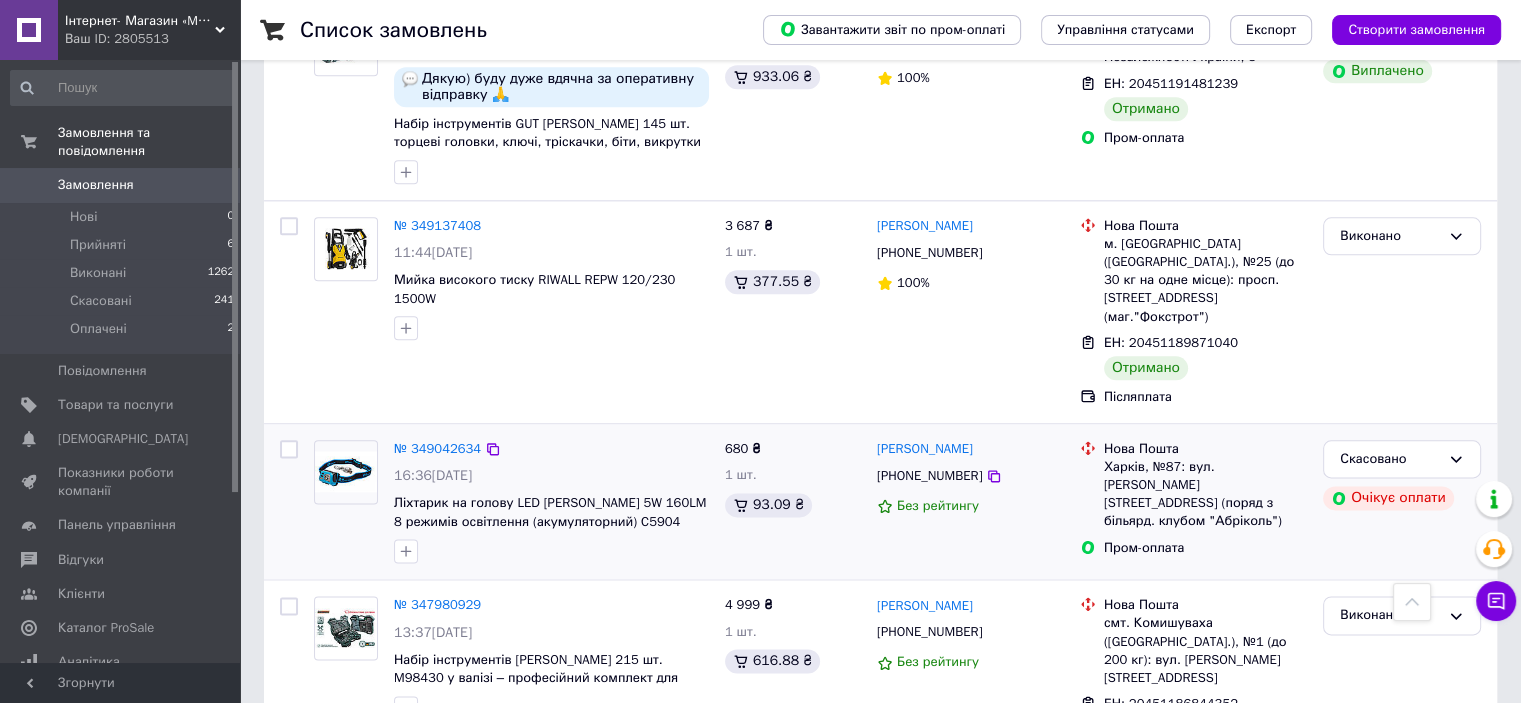 click on "680 ₴ 1 шт. 93.09 ₴" at bounding box center (793, 502) 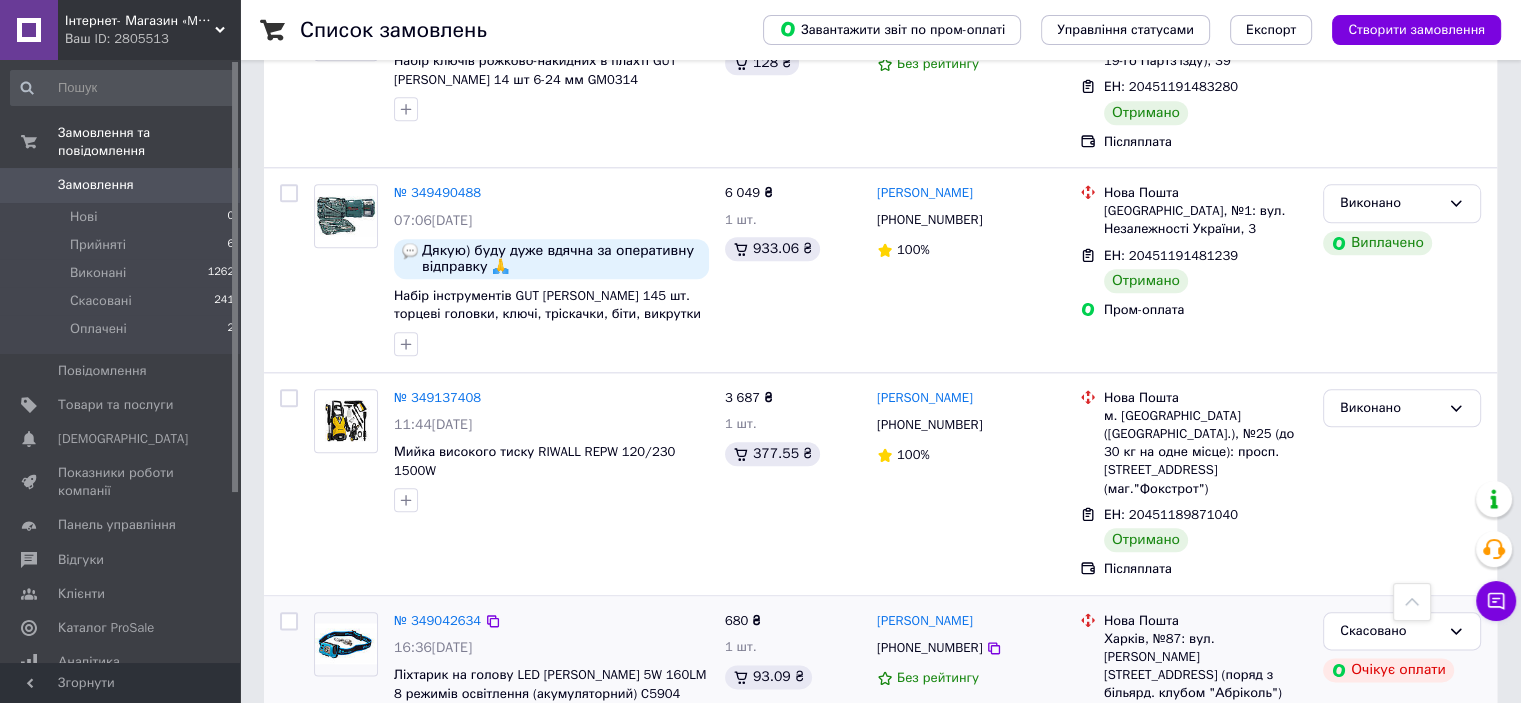 scroll, scrollTop: 2200, scrollLeft: 0, axis: vertical 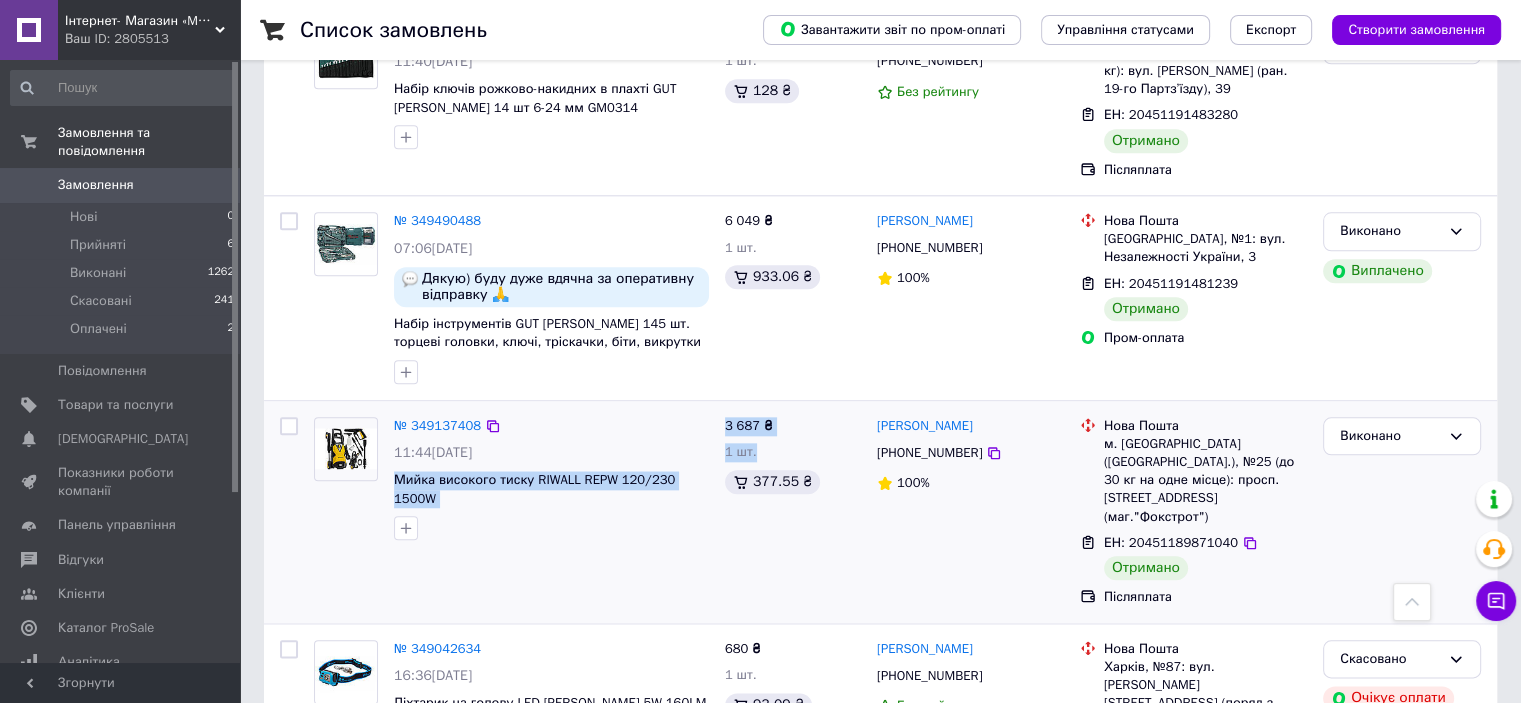 drag, startPoint x: 389, startPoint y: 354, endPoint x: 716, endPoint y: 365, distance: 327.18497 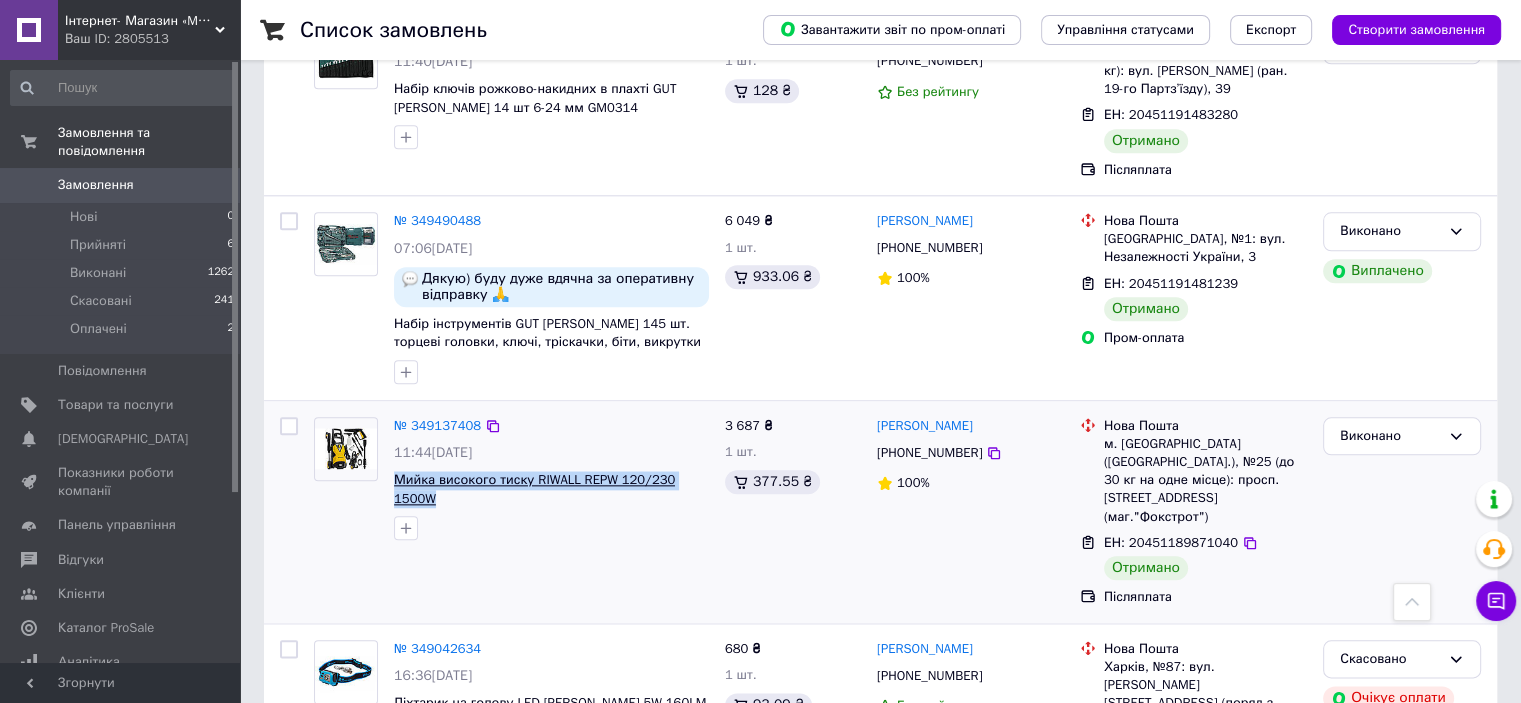 drag, startPoint x: 712, startPoint y: 359, endPoint x: 393, endPoint y: 359, distance: 319 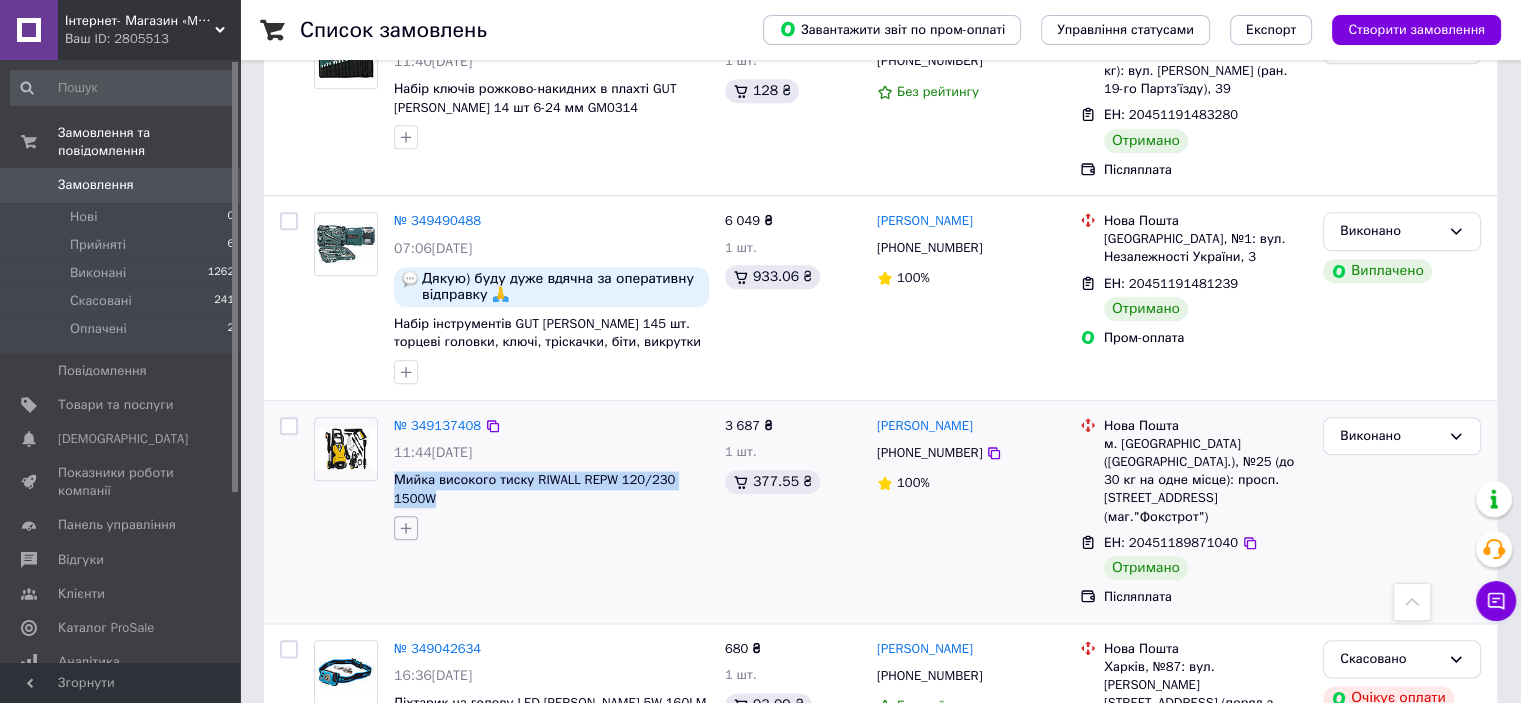 copy on "Мийка високого тиску RIWALL REPW 120/230 1500W" 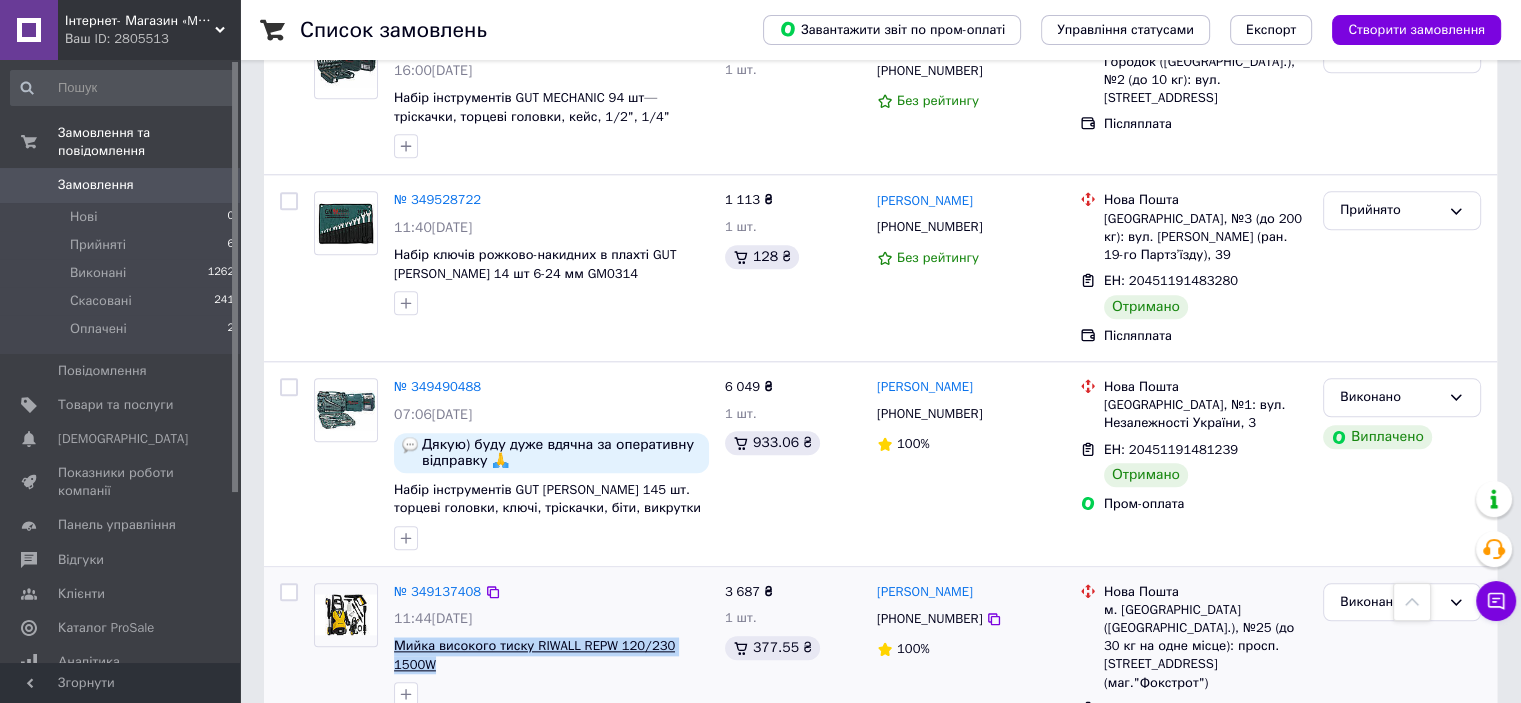 scroll, scrollTop: 2000, scrollLeft: 0, axis: vertical 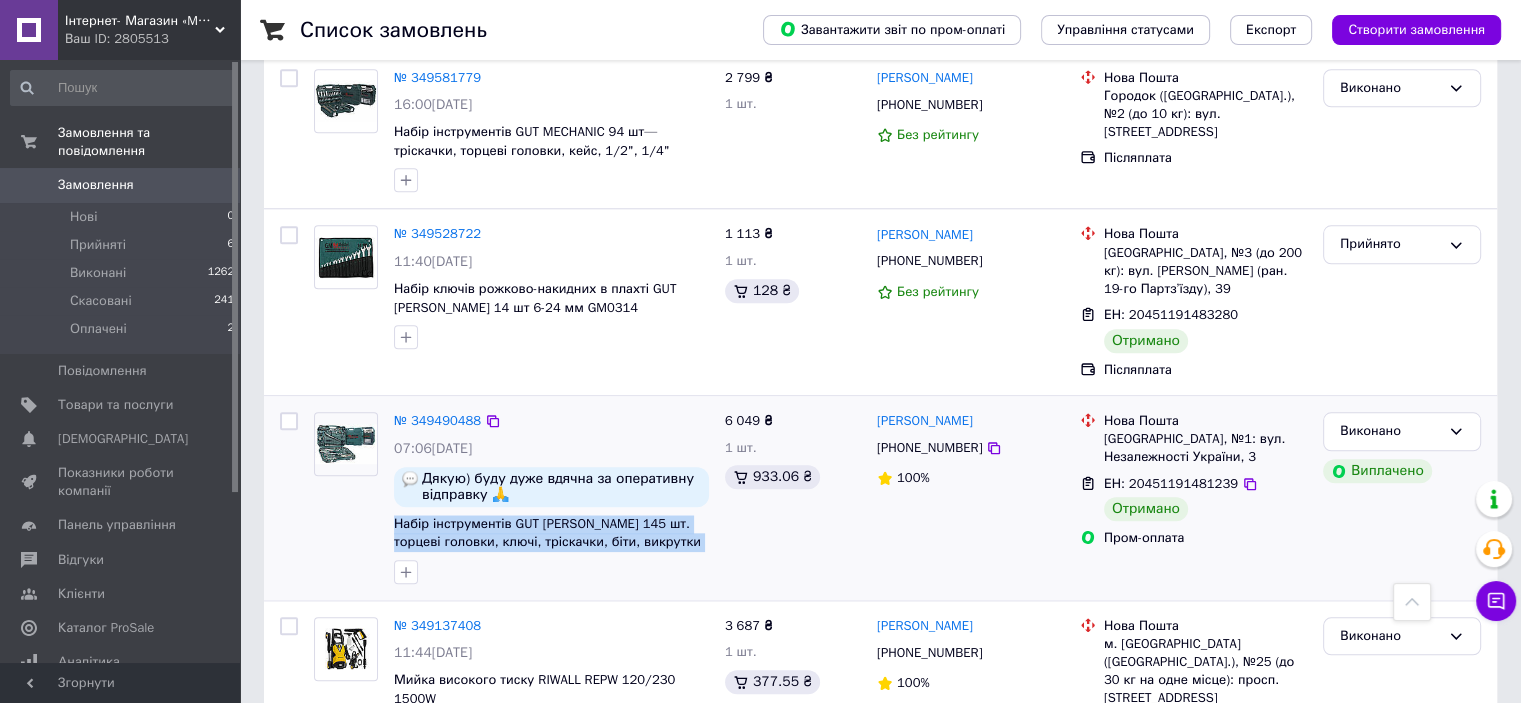 drag, startPoint x: 389, startPoint y: 397, endPoint x: 701, endPoint y: 446, distance: 315.8243 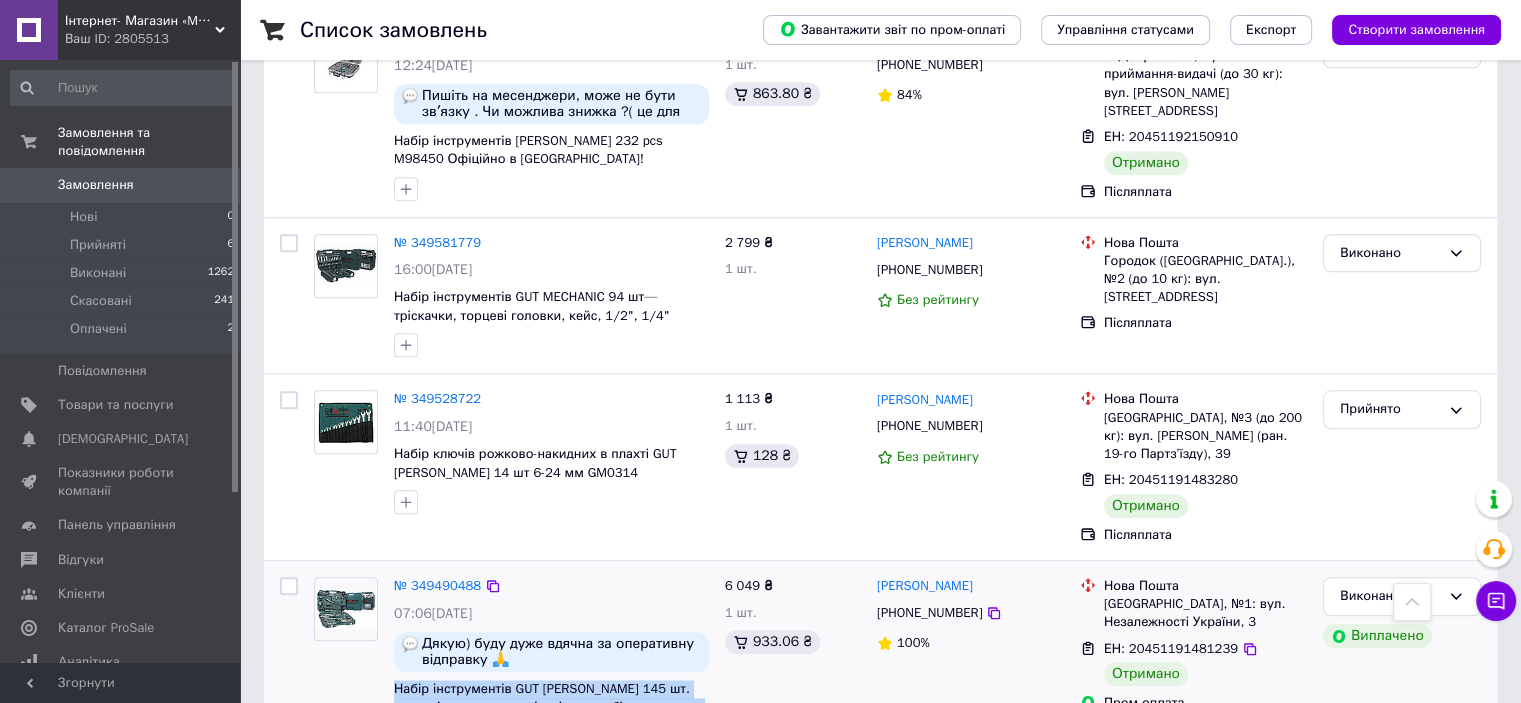 scroll, scrollTop: 1800, scrollLeft: 0, axis: vertical 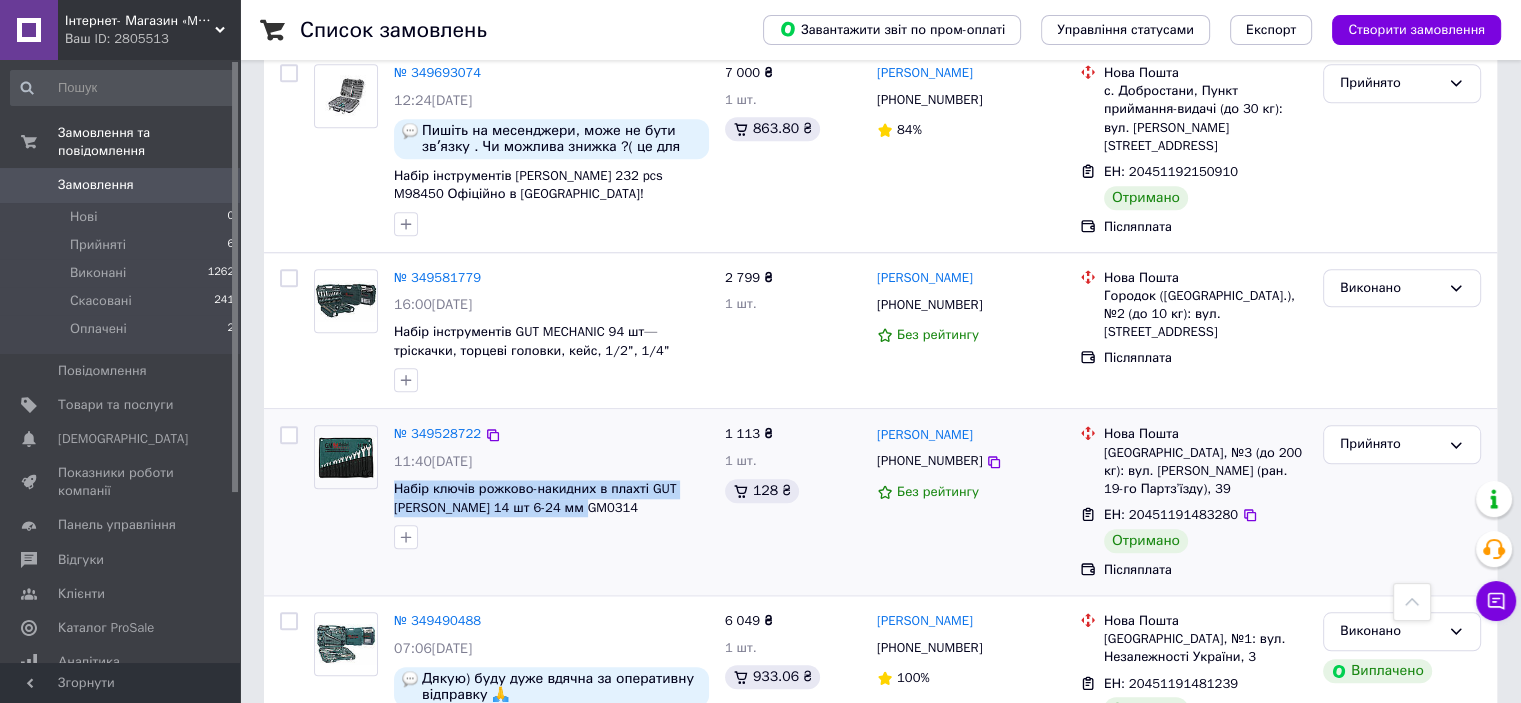 drag, startPoint x: 385, startPoint y: 366, endPoint x: 595, endPoint y: 387, distance: 211.0474 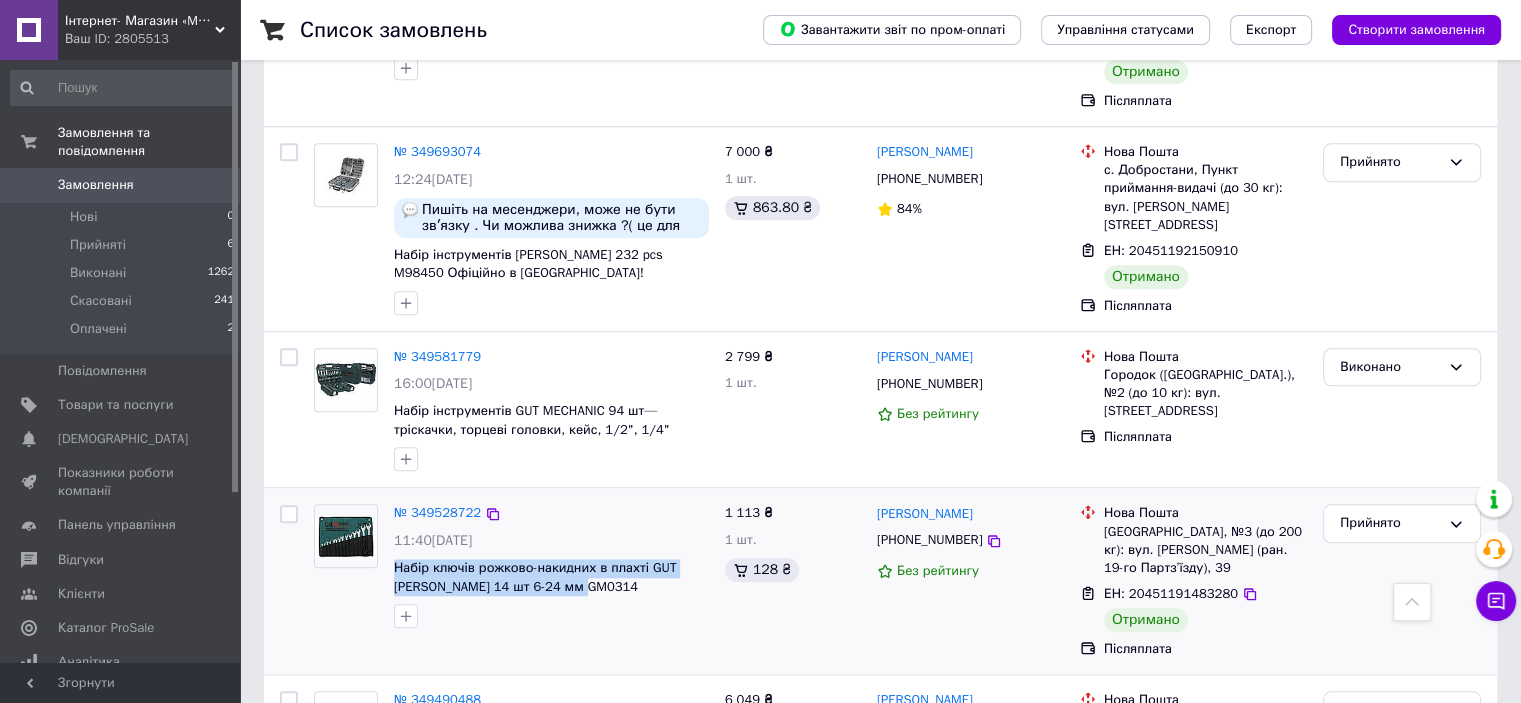 scroll, scrollTop: 1700, scrollLeft: 0, axis: vertical 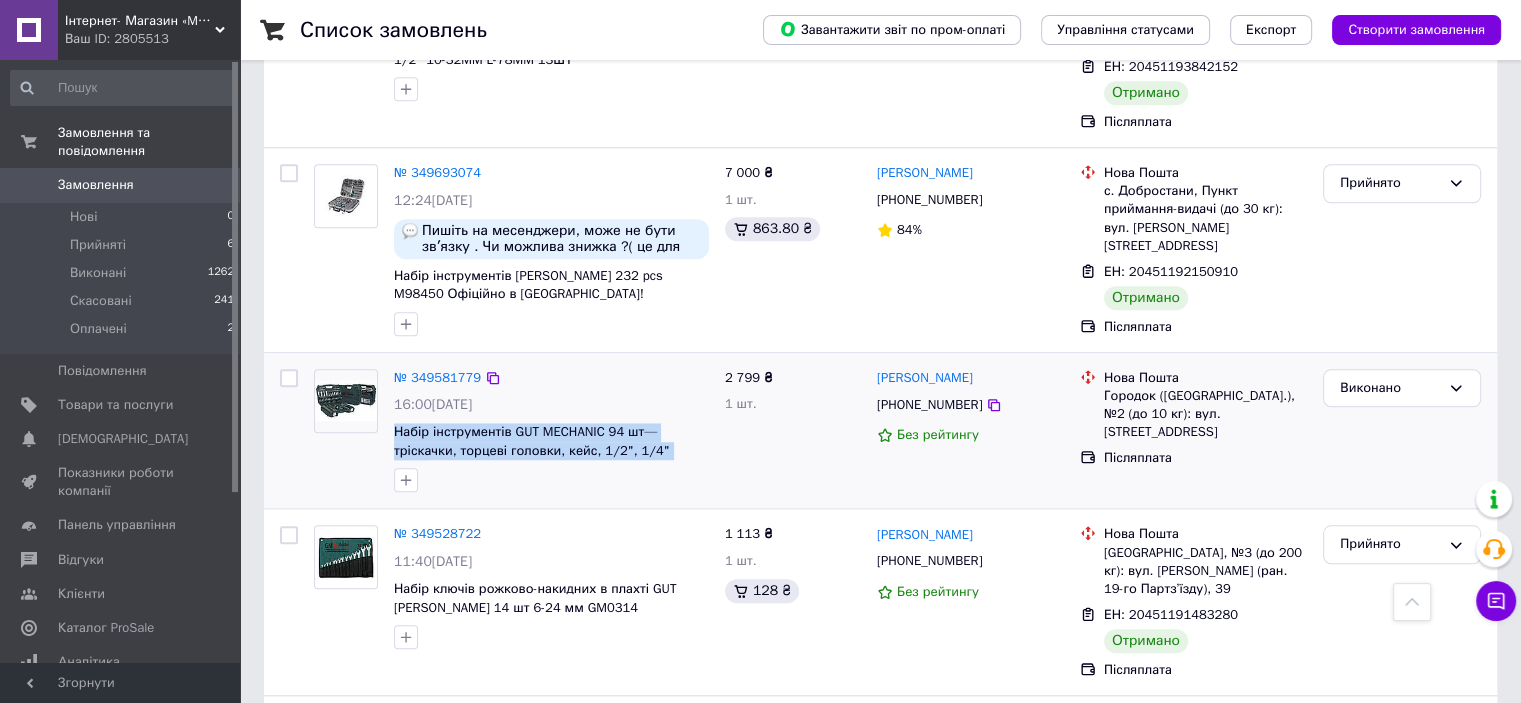 drag, startPoint x: 391, startPoint y: 307, endPoint x: 688, endPoint y: 337, distance: 298.5113 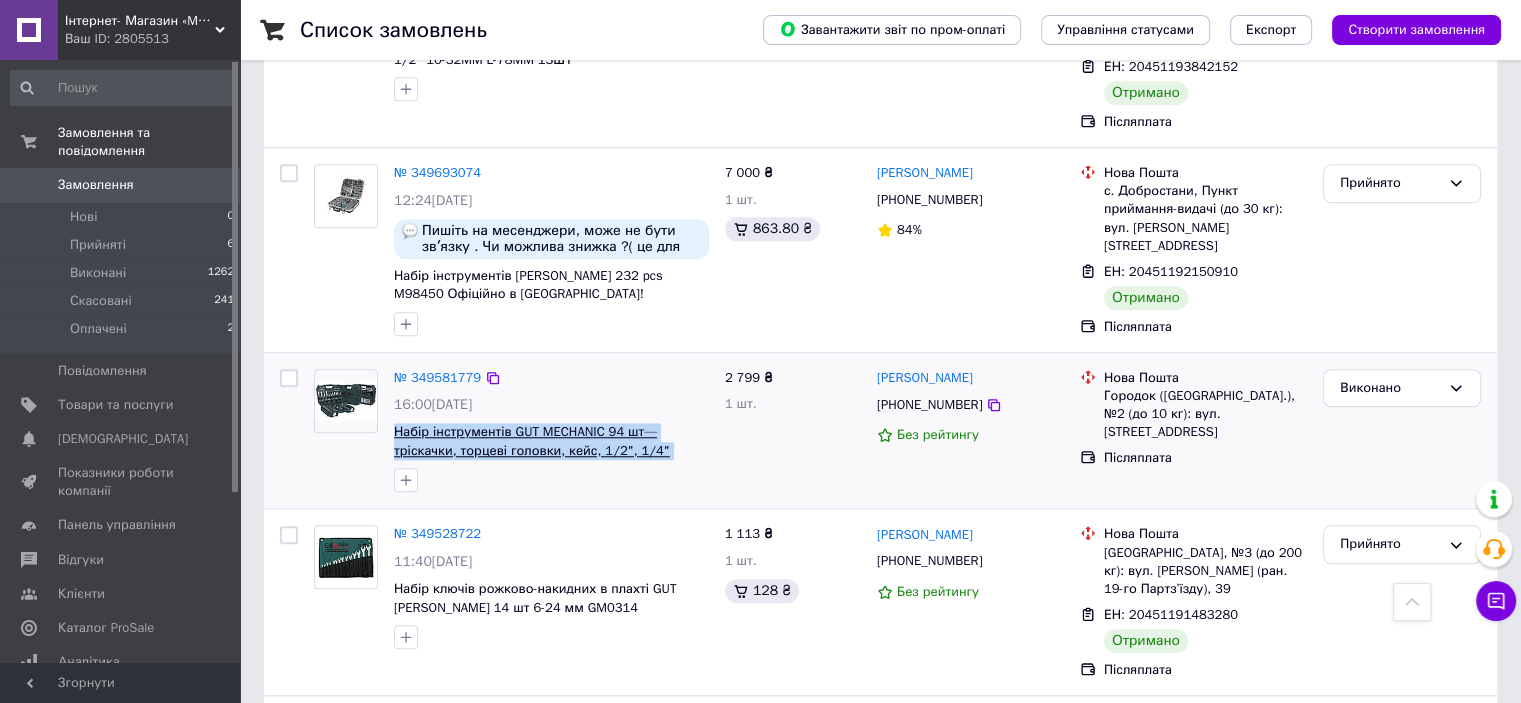 drag, startPoint x: 709, startPoint y: 328, endPoint x: 398, endPoint y: 312, distance: 311.41132 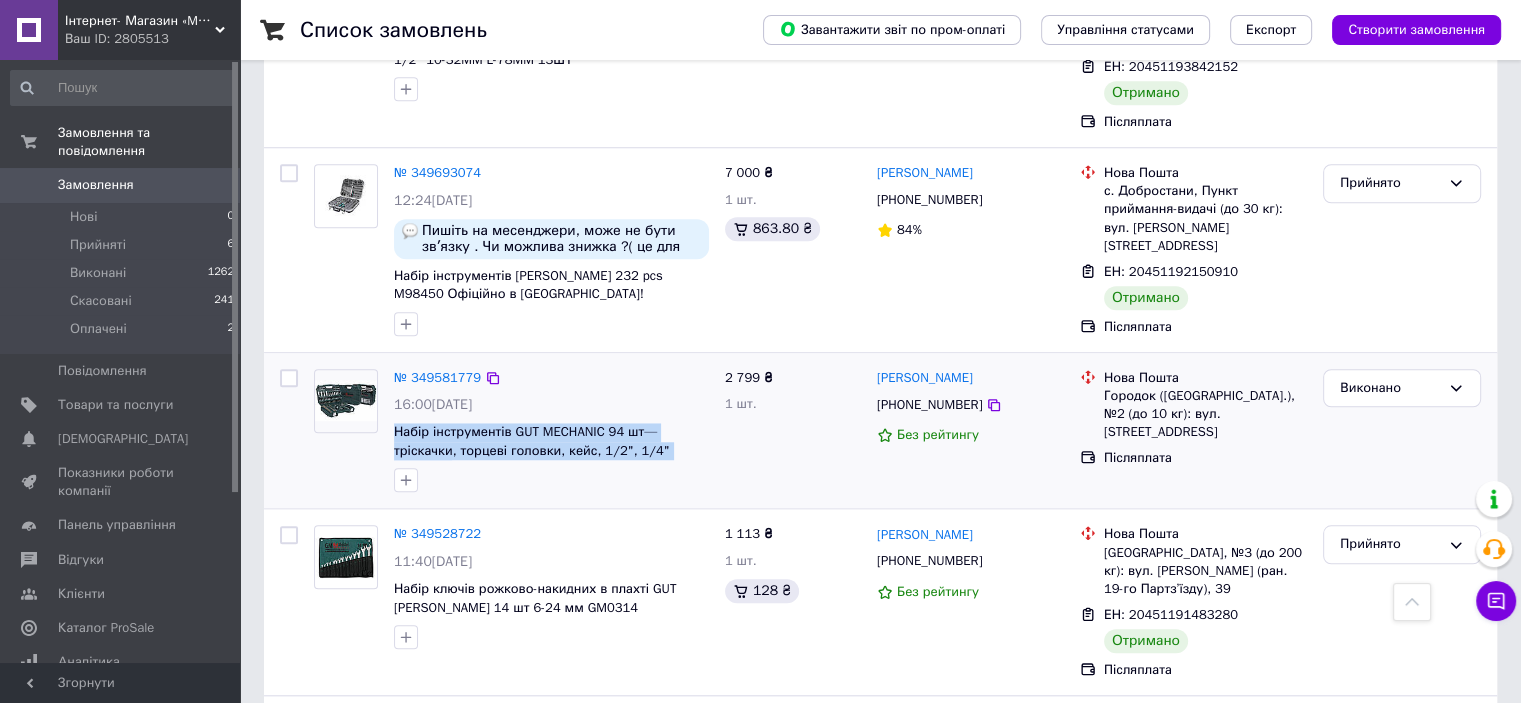 copy on "Набір інструментів GUT MECHANIC 94 шт— тріскачки, торцеві головки, кейс, 1/2", 1/4" GM01094" 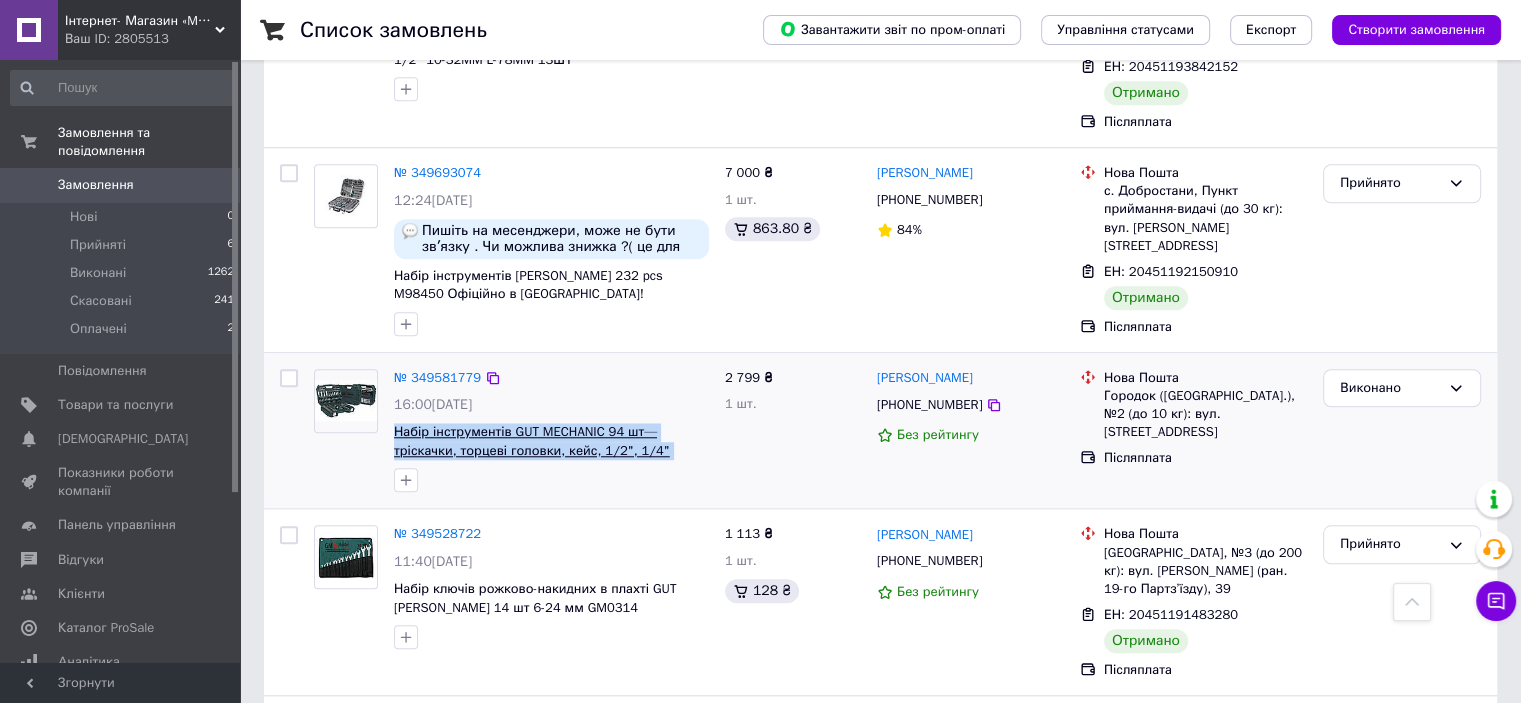 click on "Набір інструментів GUT MECHANIC 94 шт— тріскачки, торцеві головки, кейс, 1/2", 1/4" GM01094" at bounding box center (532, 450) 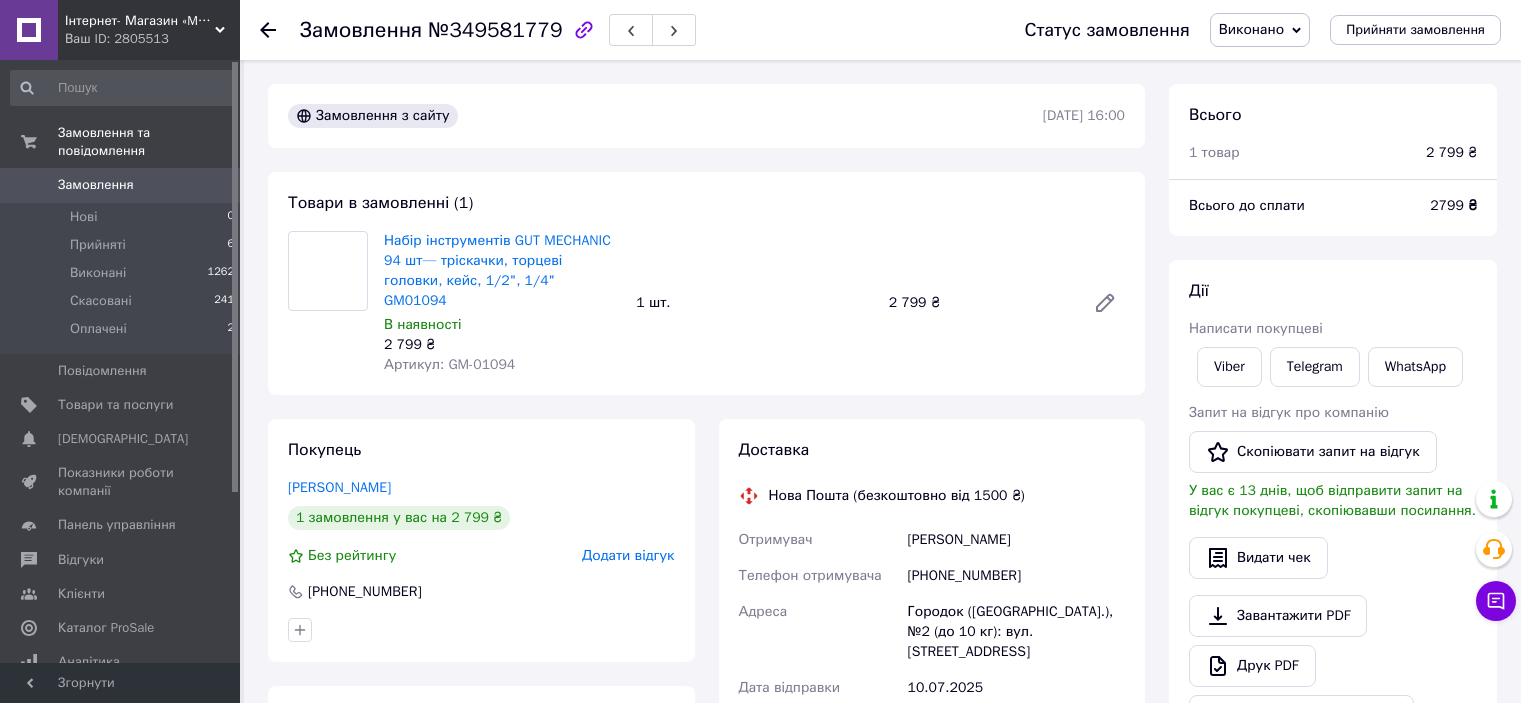 scroll, scrollTop: 0, scrollLeft: 0, axis: both 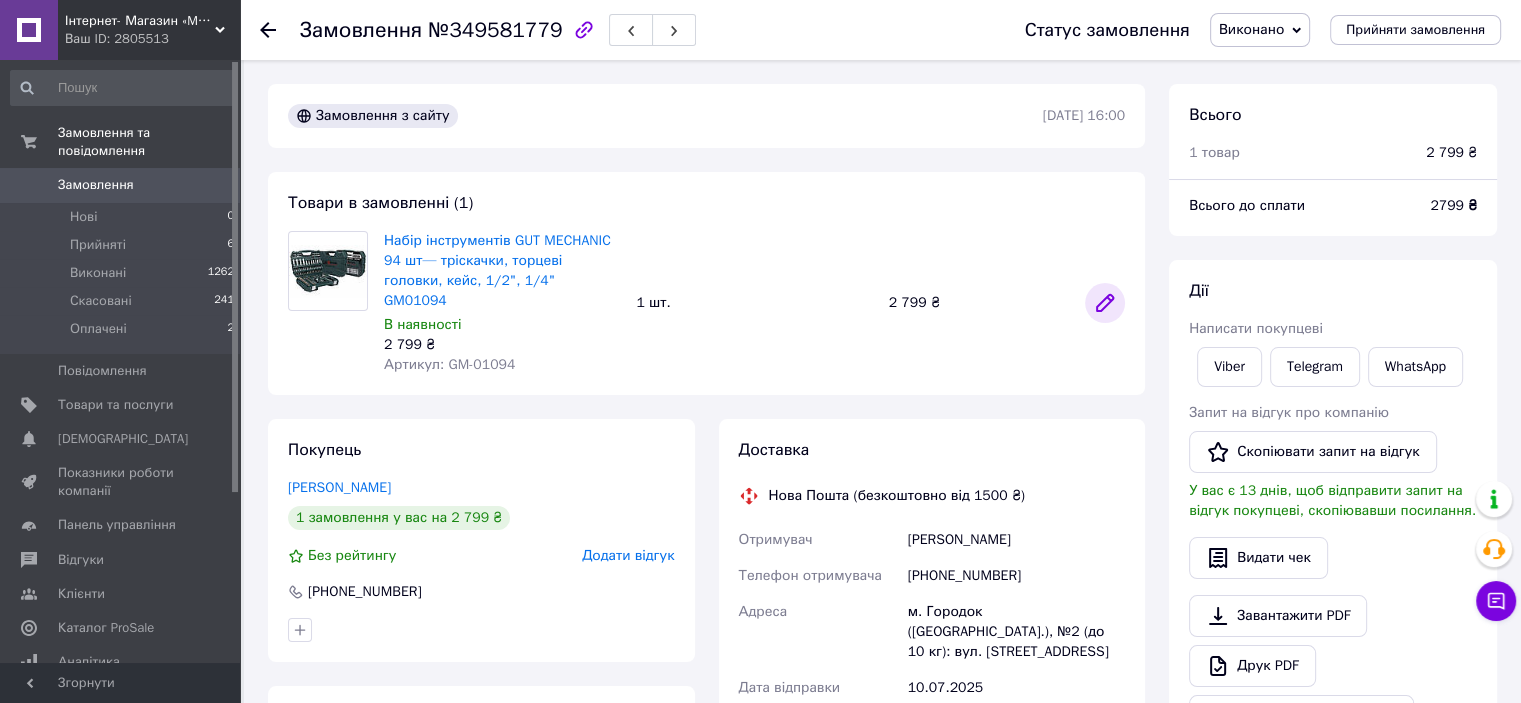 click 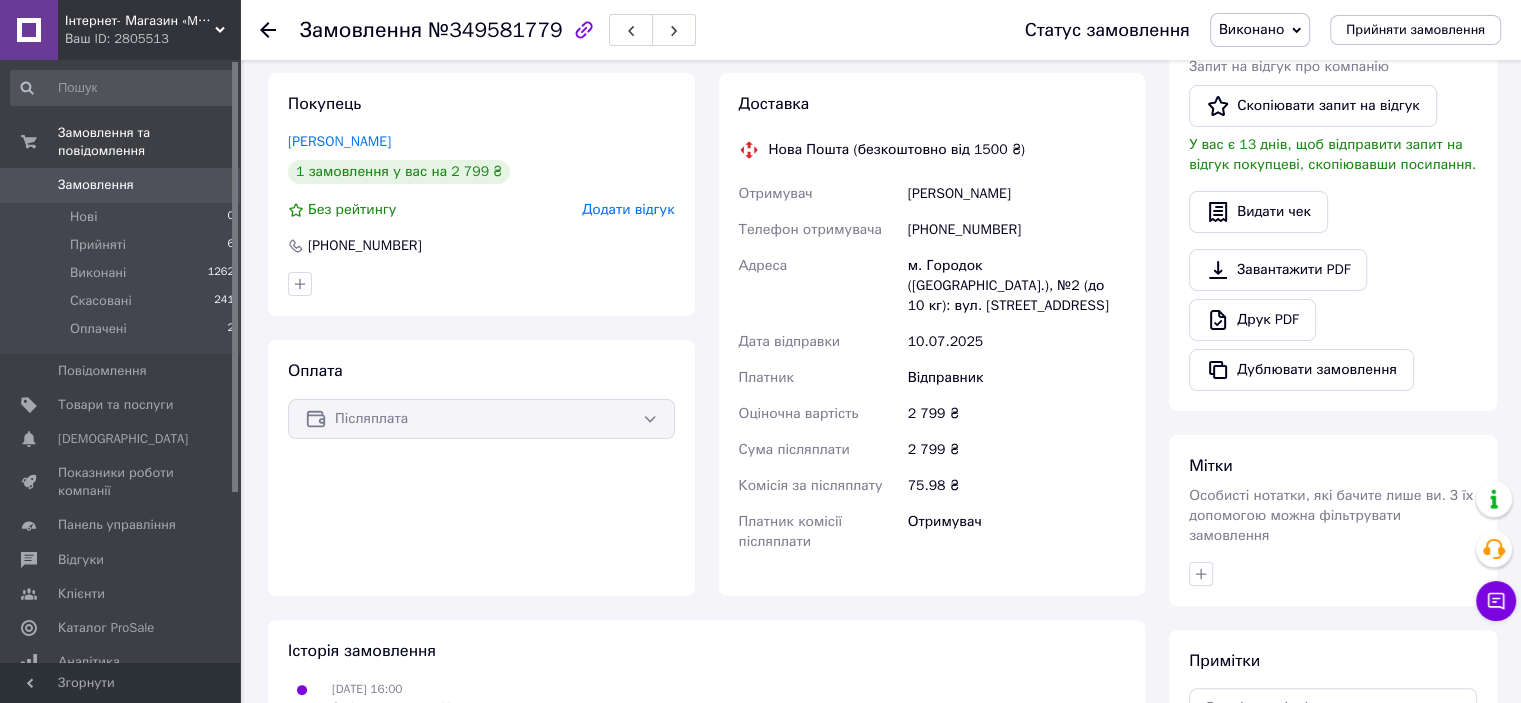 scroll, scrollTop: 339, scrollLeft: 0, axis: vertical 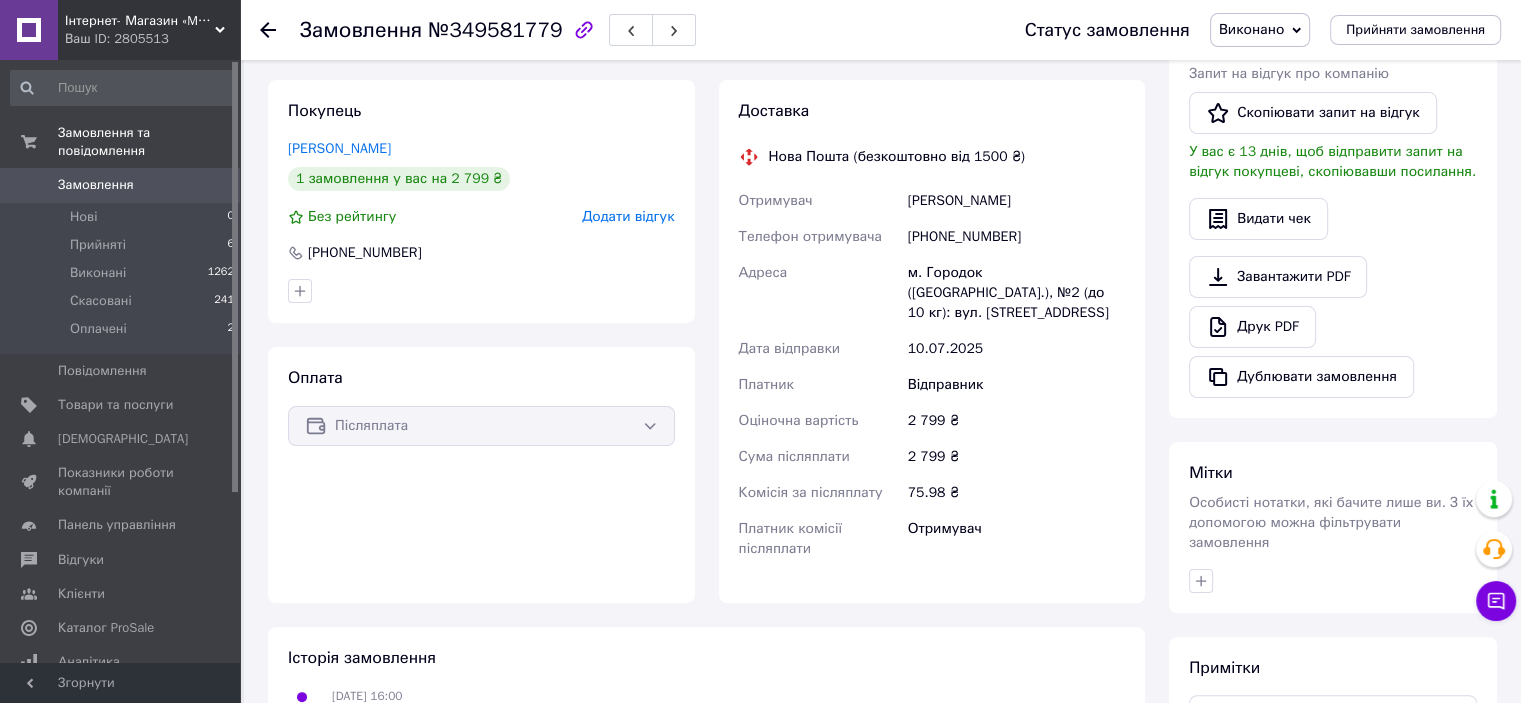 click 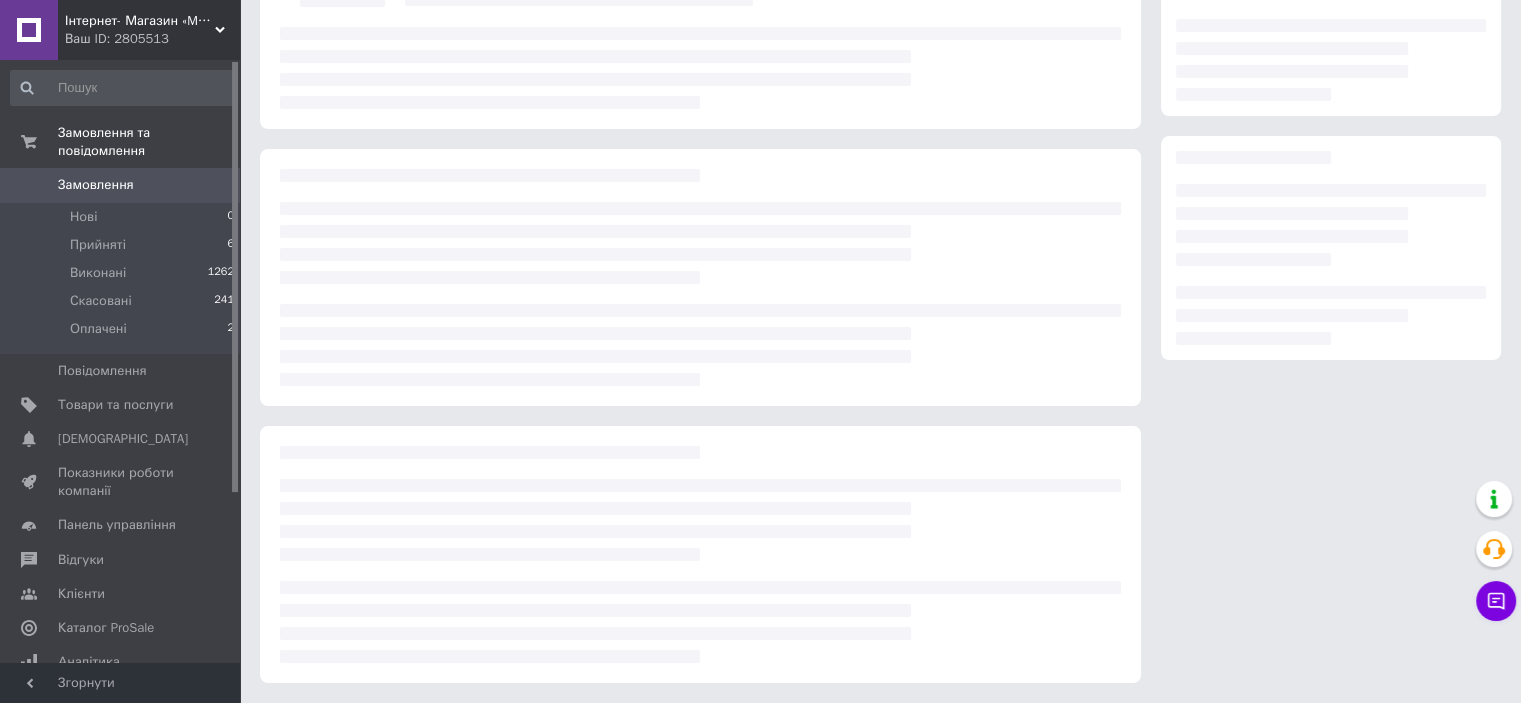 scroll, scrollTop: 211, scrollLeft: 0, axis: vertical 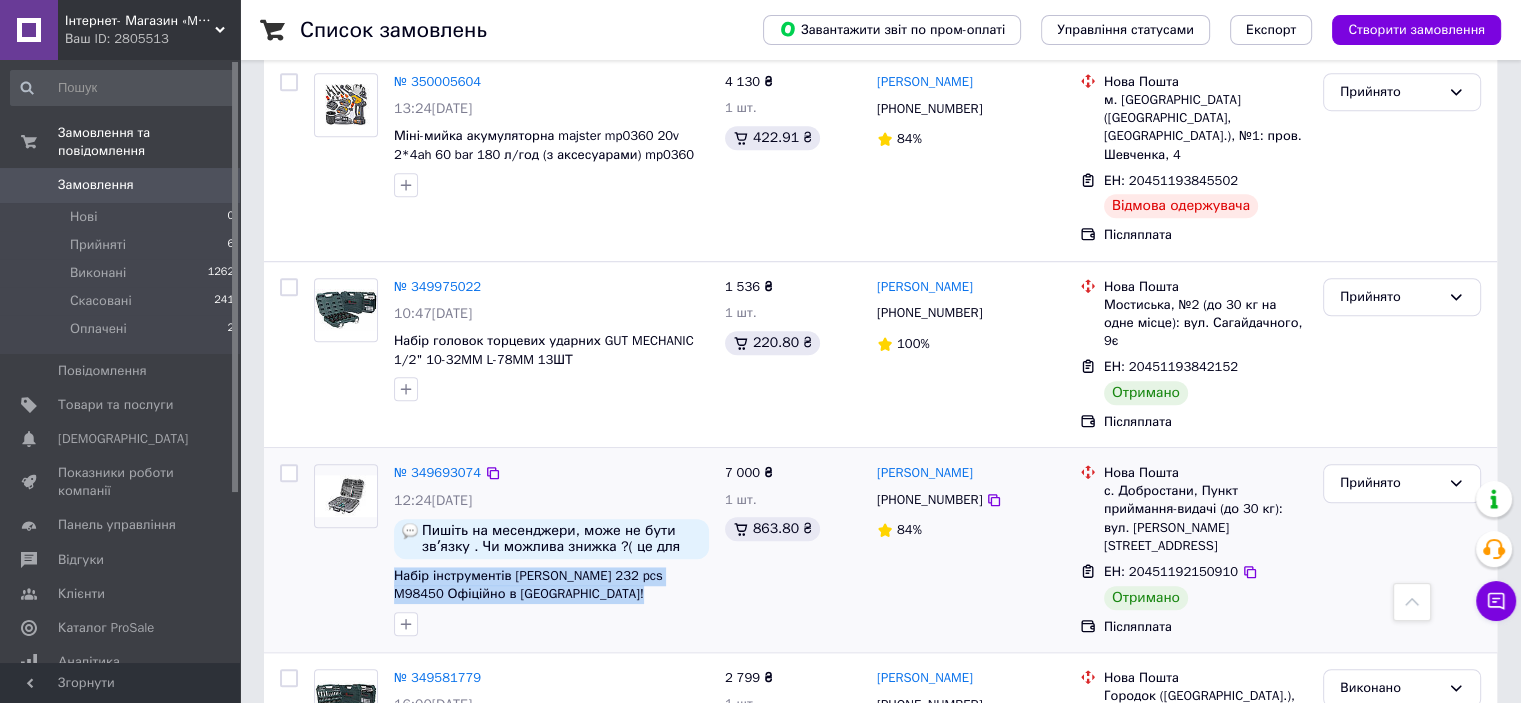 drag, startPoint x: 391, startPoint y: 447, endPoint x: 523, endPoint y: 483, distance: 136.82104 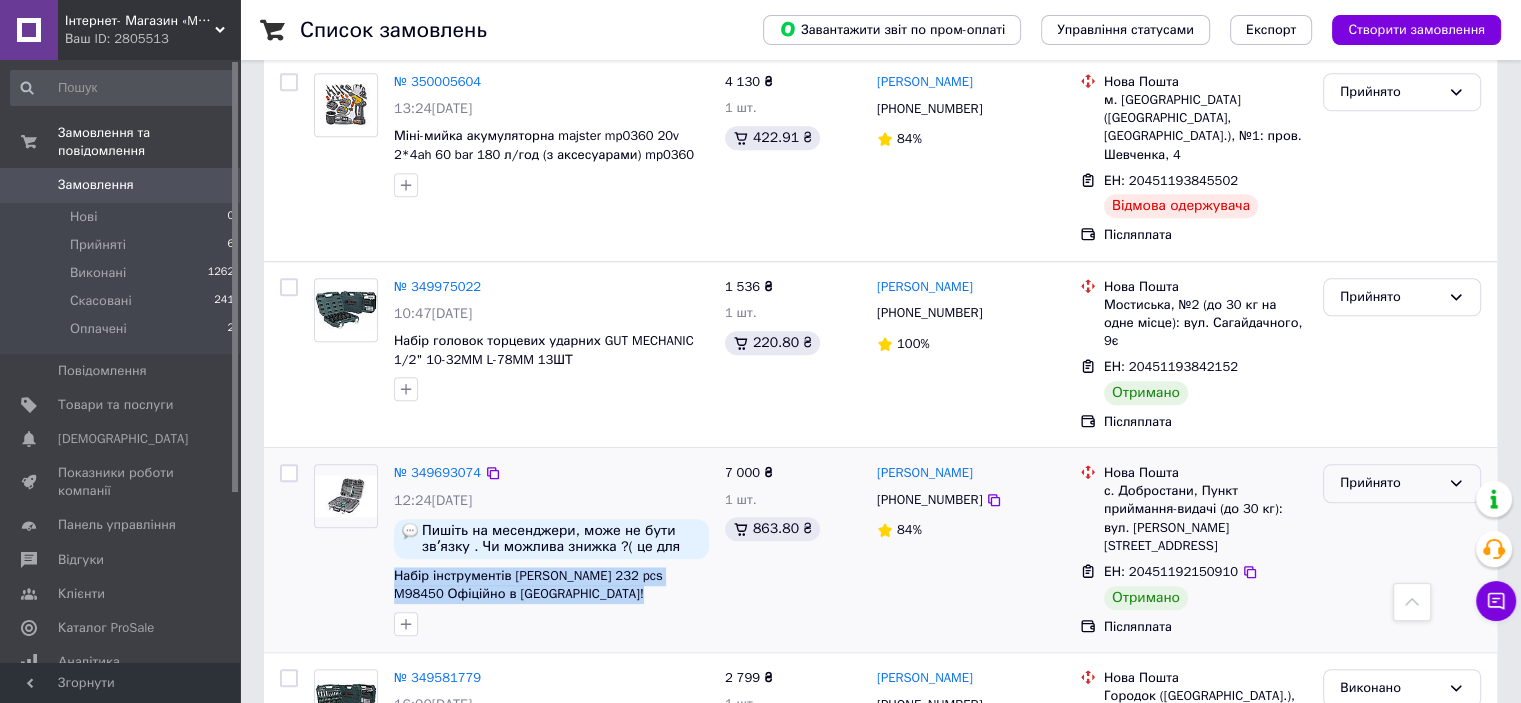 click on "Прийнято" at bounding box center [1390, 483] 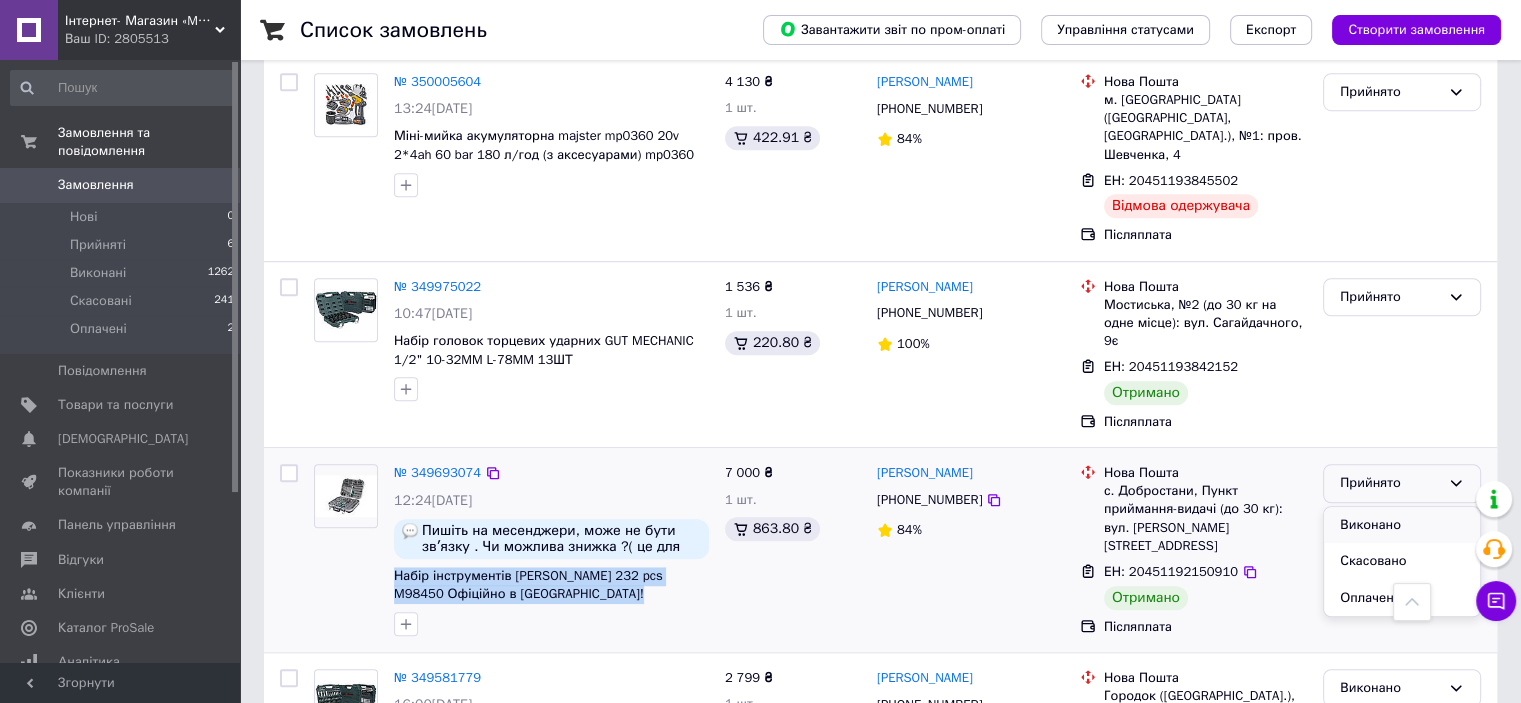 click on "Виконано" at bounding box center (1402, 525) 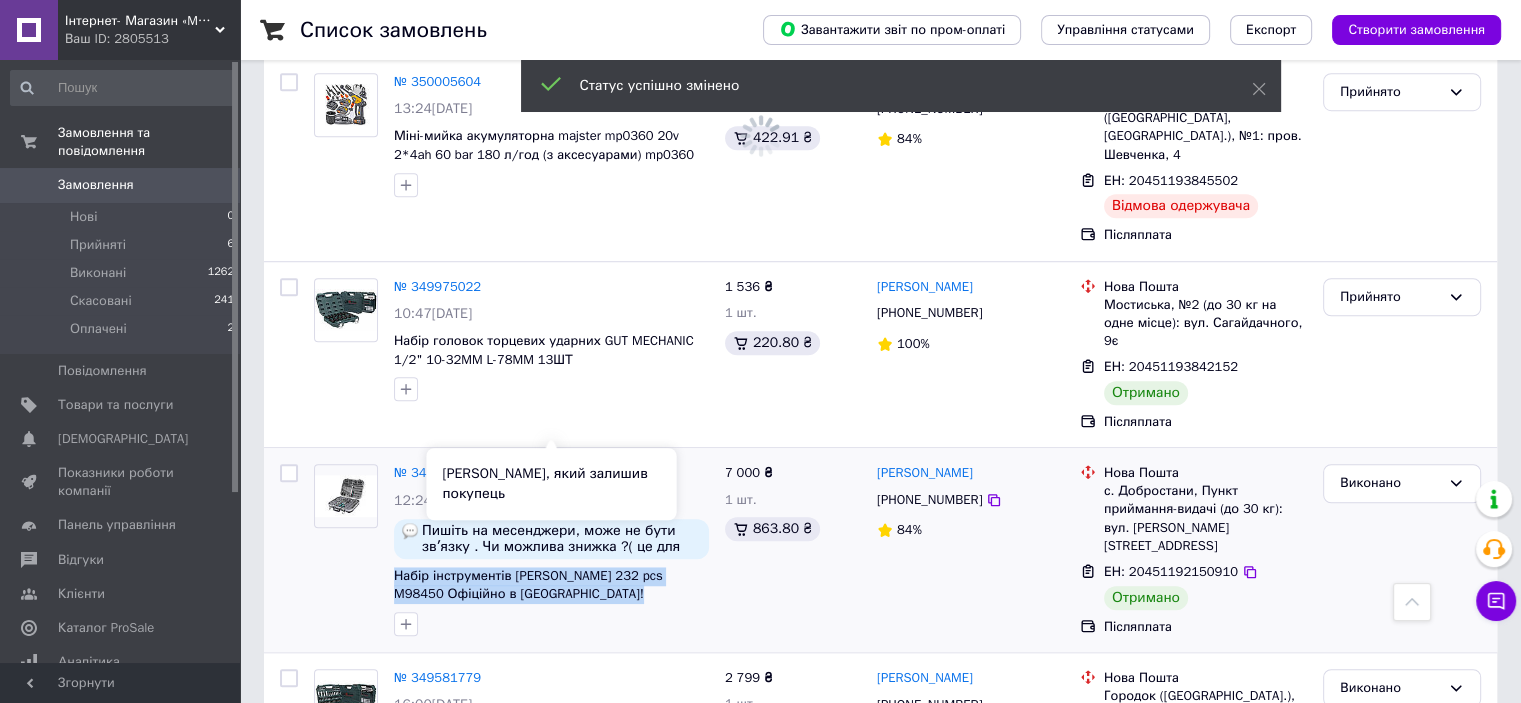 scroll, scrollTop: 1300, scrollLeft: 0, axis: vertical 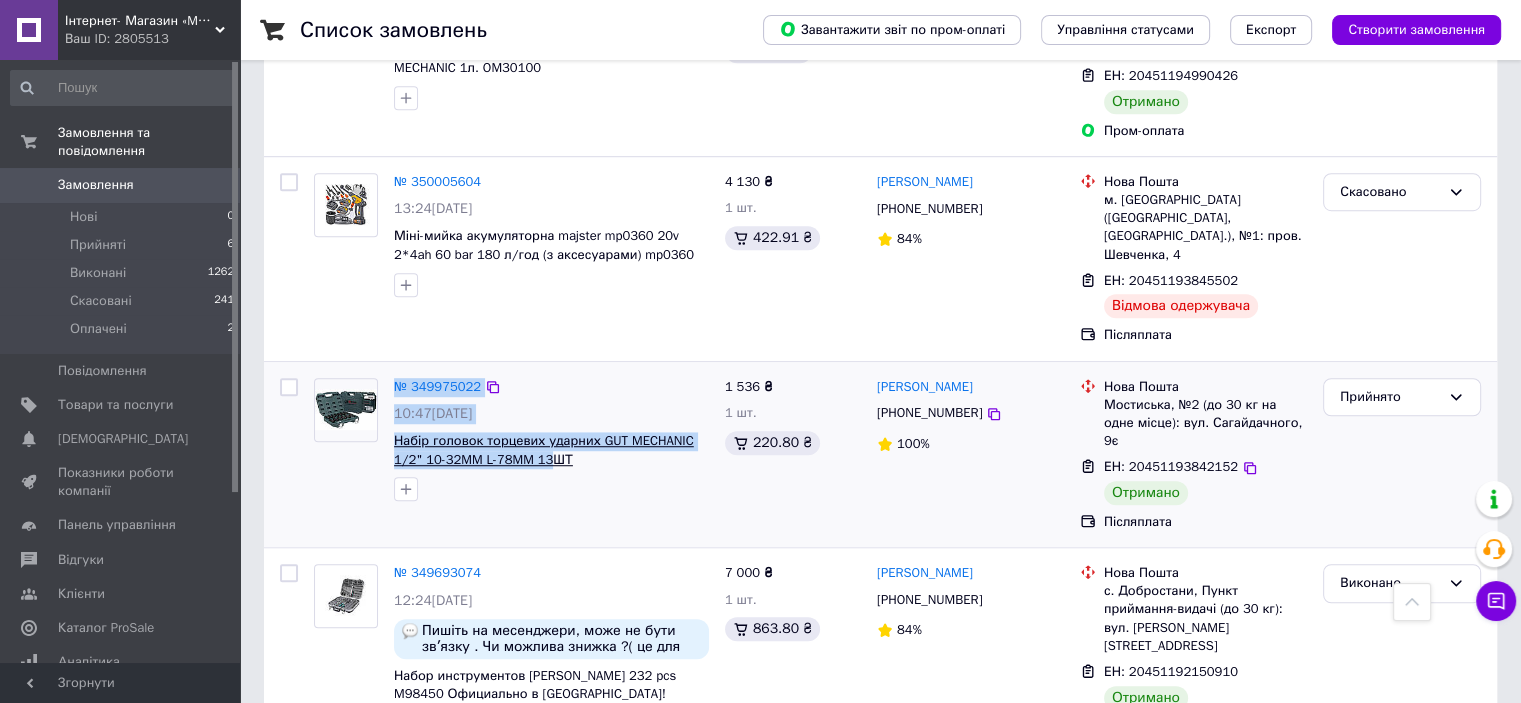 drag, startPoint x: 380, startPoint y: 331, endPoint x: 545, endPoint y: 361, distance: 167.7051 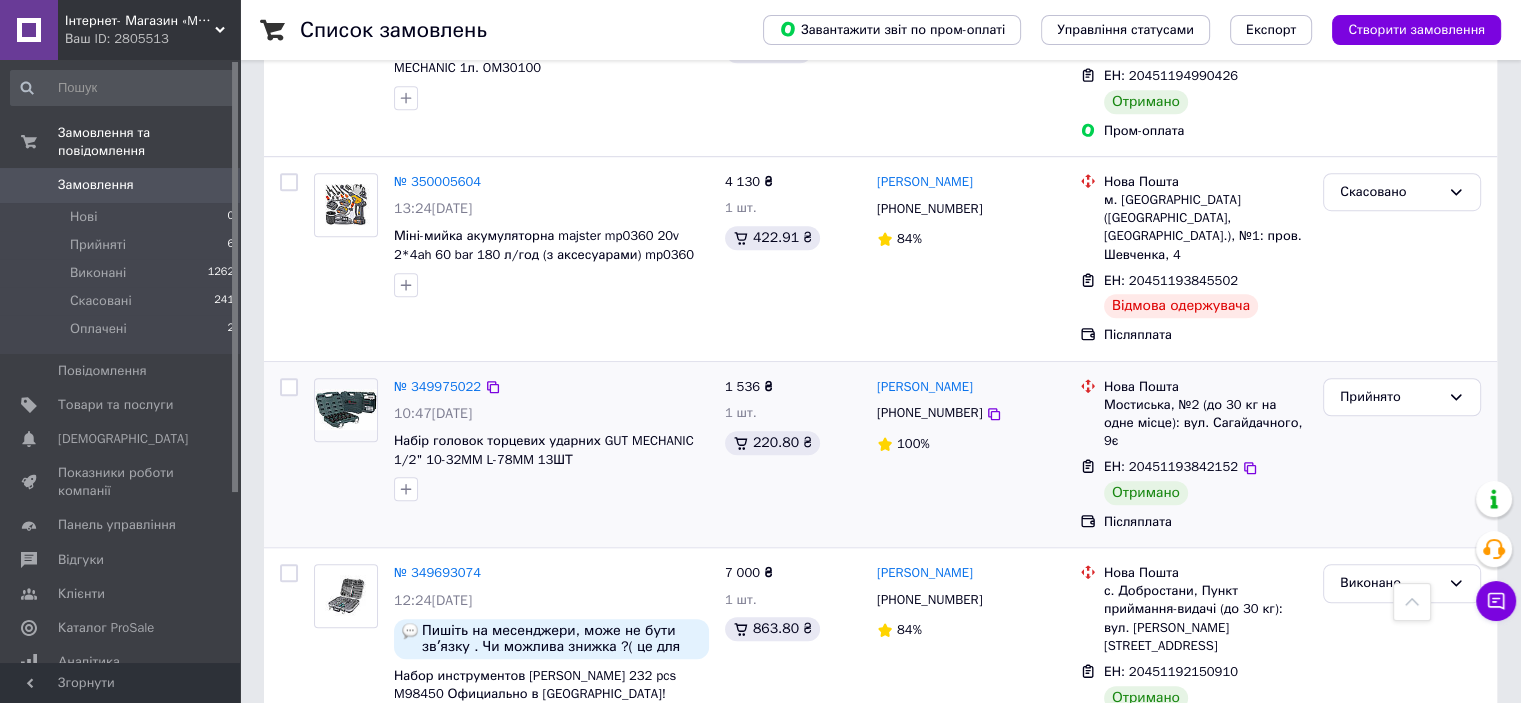 click at bounding box center (551, 489) 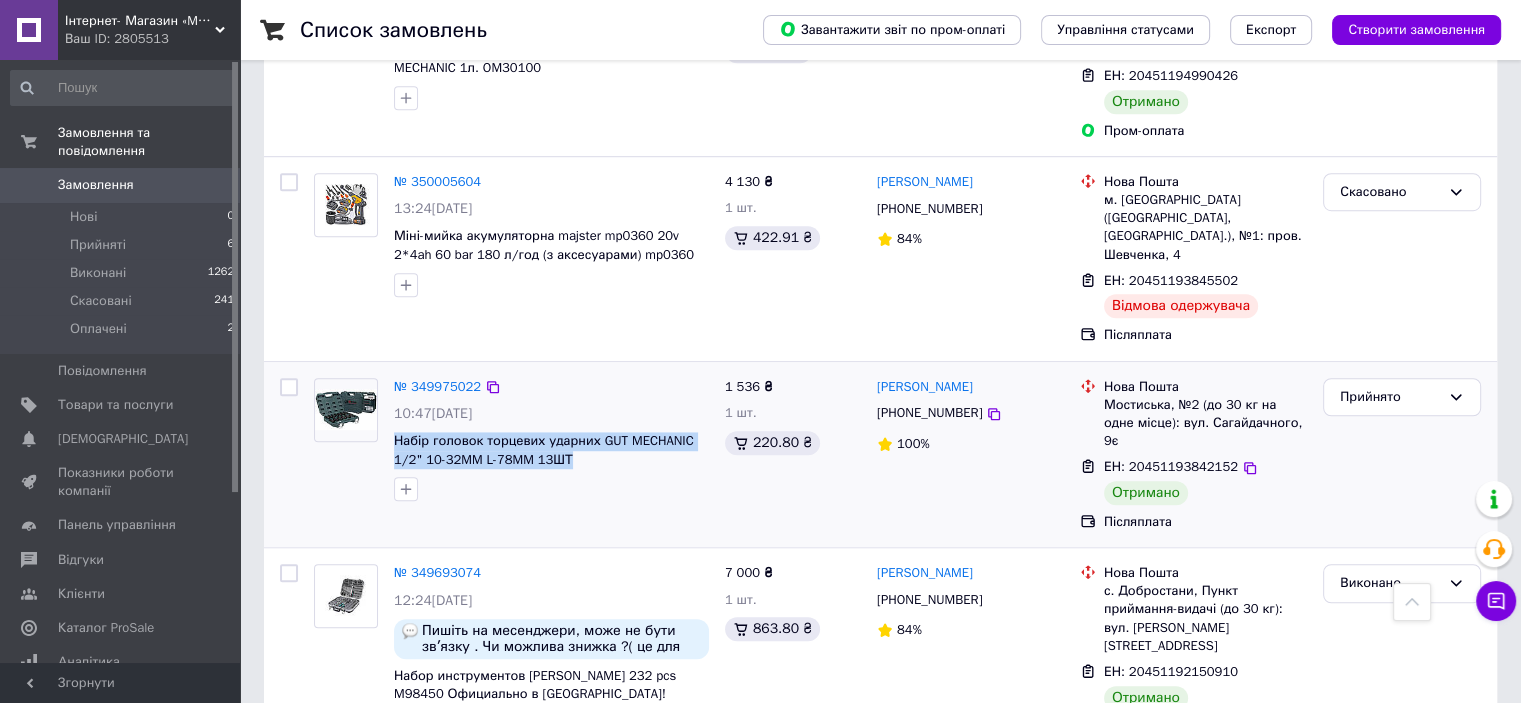 drag, startPoint x: 388, startPoint y: 339, endPoint x: 584, endPoint y: 363, distance: 197.46393 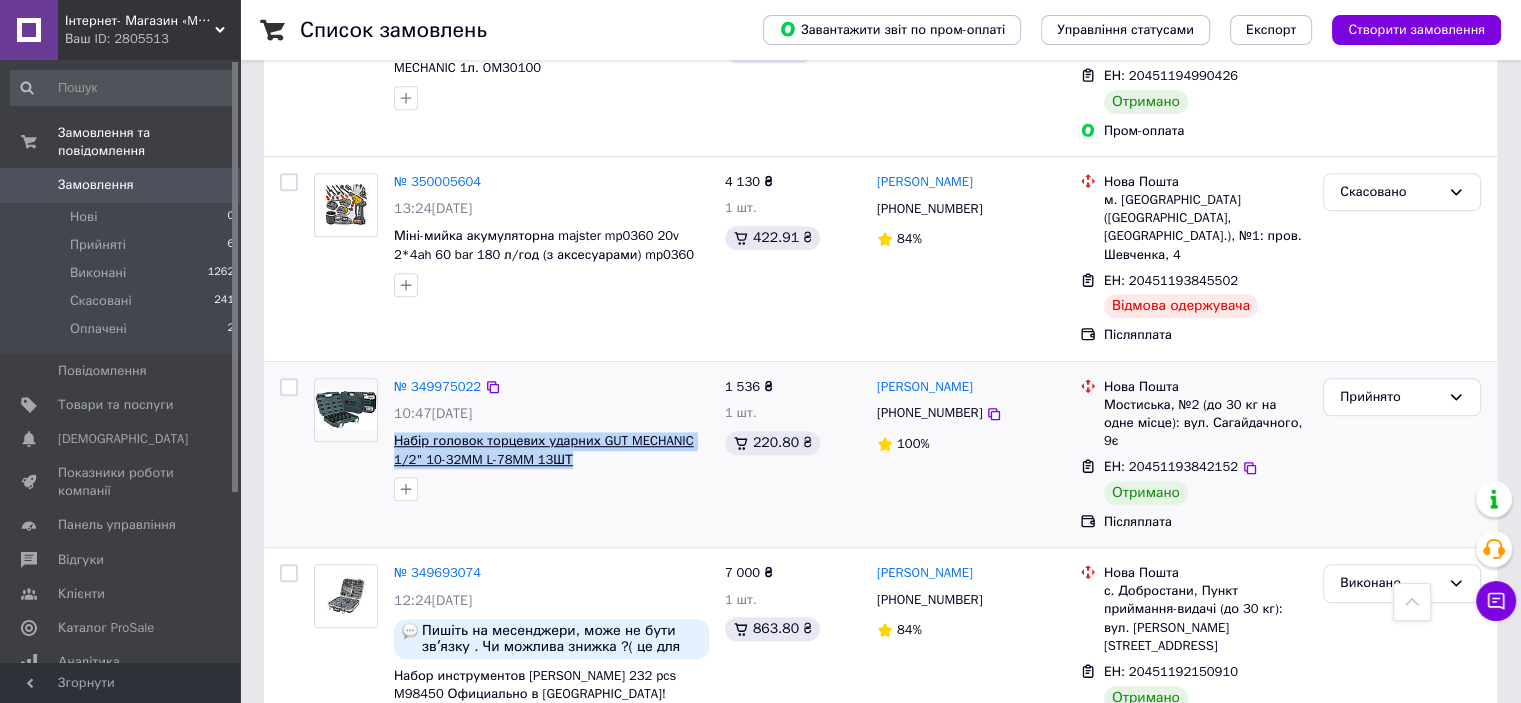 click on "Набір головок торцевих ударних GUT MECHANIC 1/2" 10-32MM L-78MM 13ШТ" at bounding box center (544, 450) 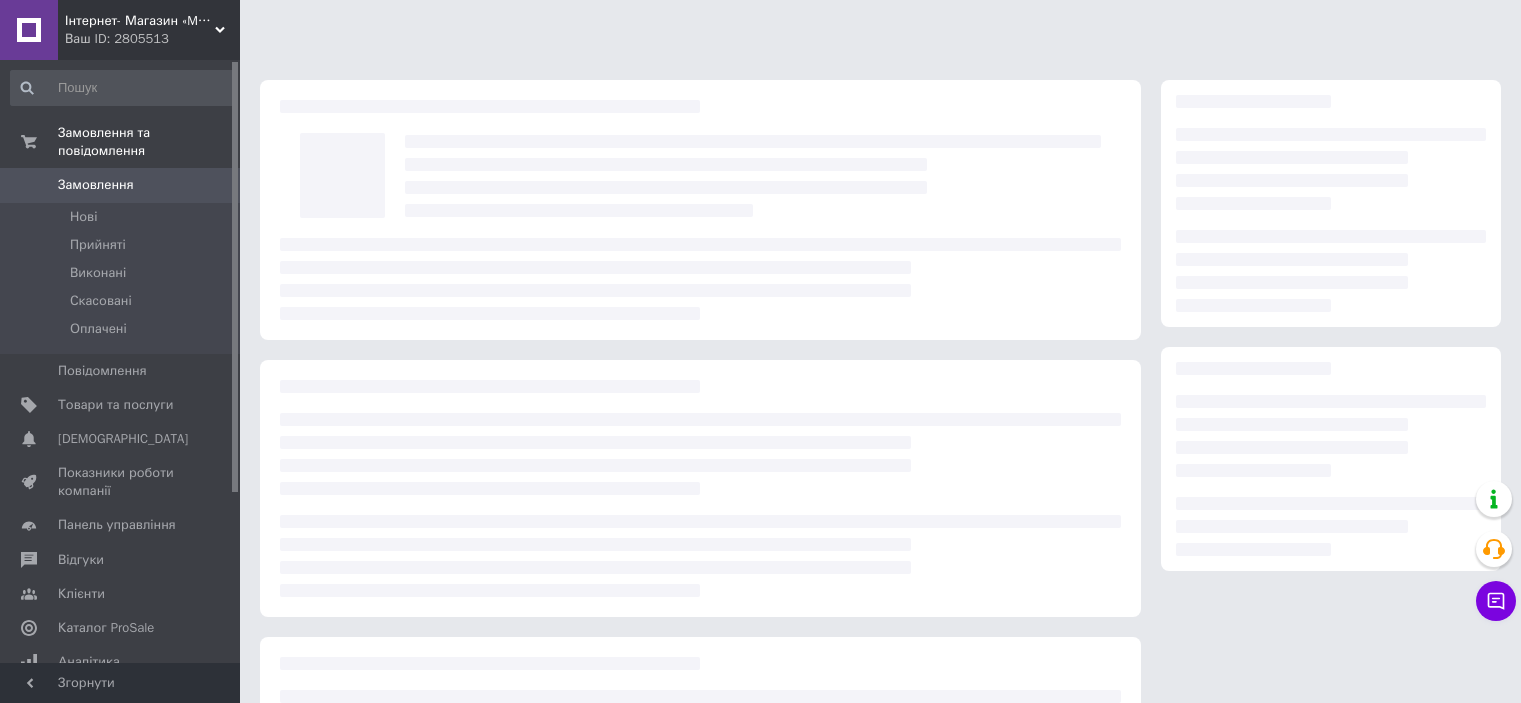 scroll, scrollTop: 0, scrollLeft: 0, axis: both 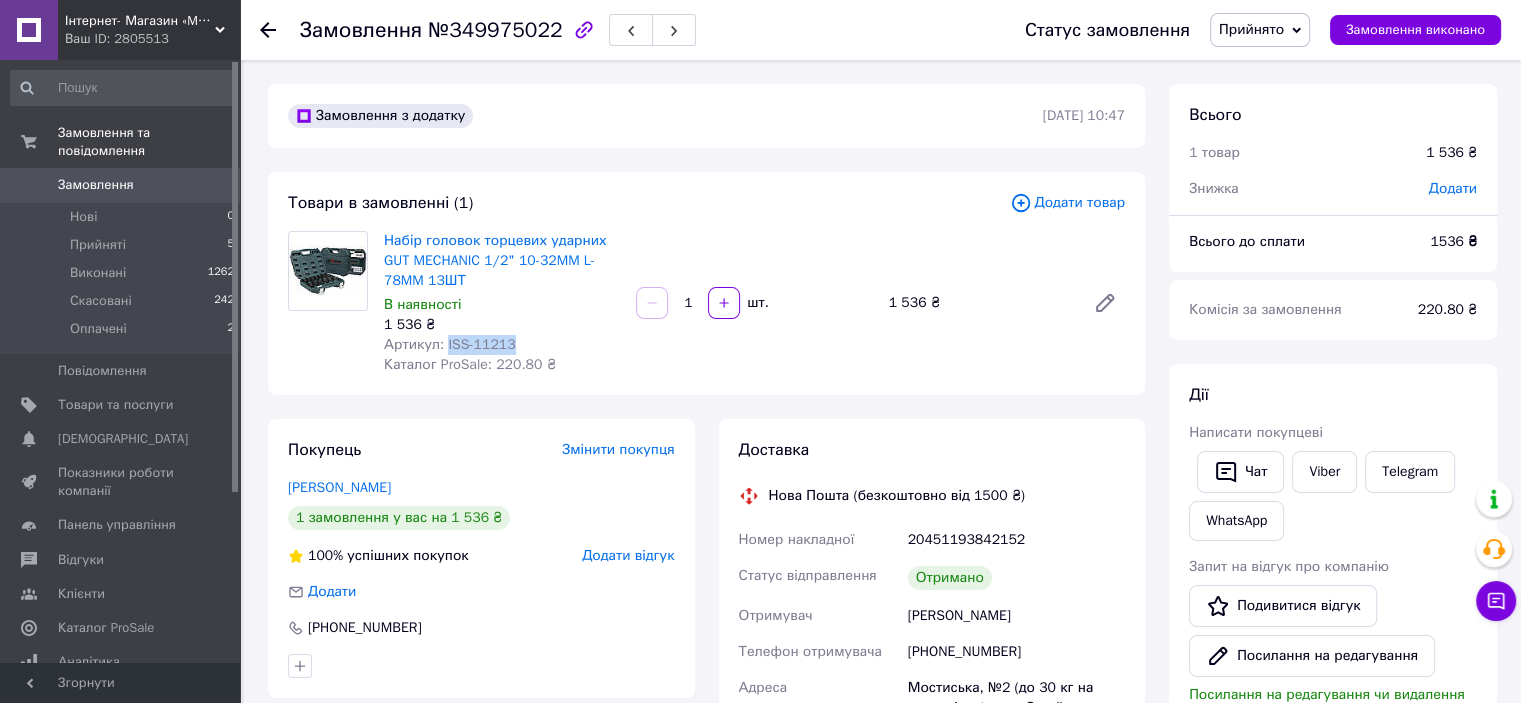 drag, startPoint x: 509, startPoint y: 342, endPoint x: 444, endPoint y: 345, distance: 65.06919 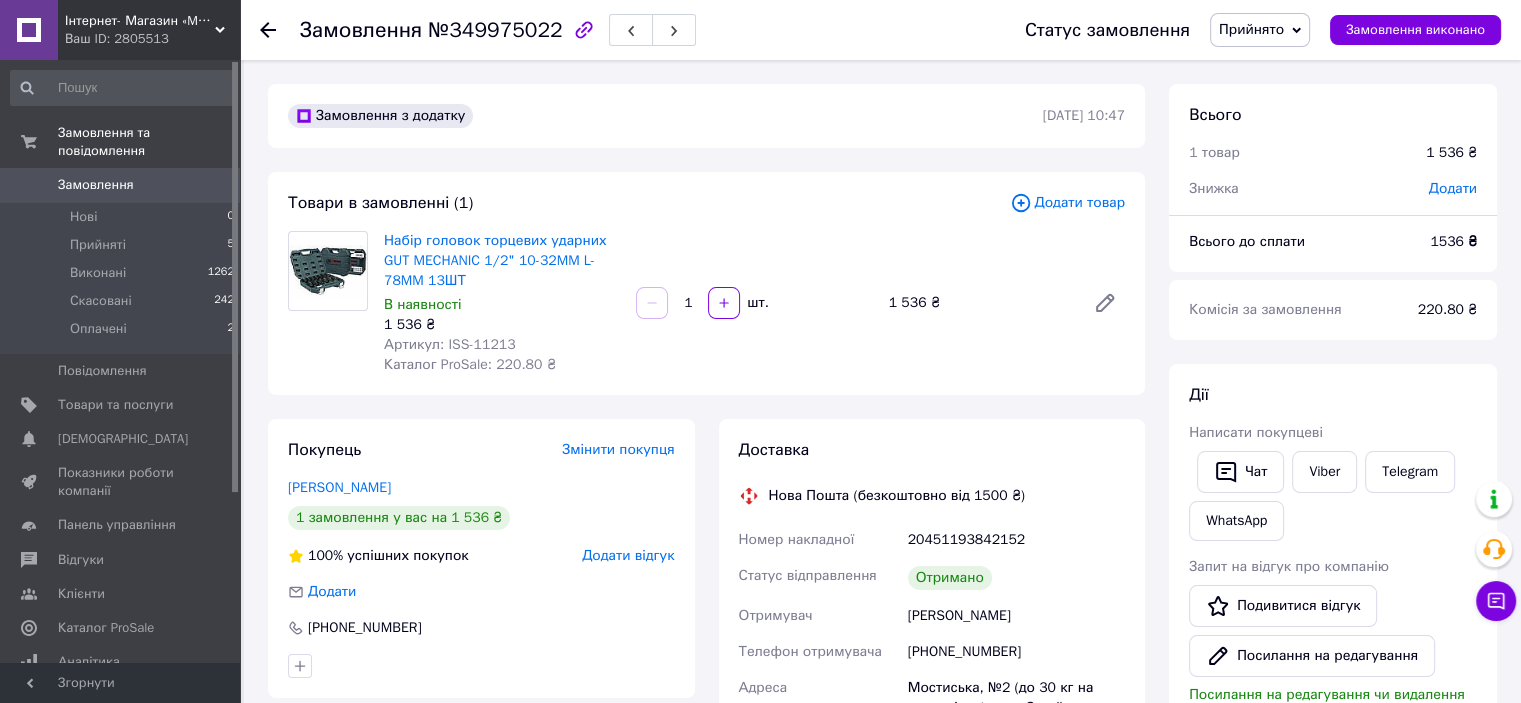 click on "Товари в замовленні (1) Додати товар Набір головок торцевих ударних GUT MECHANIC 1/2" 10-32MM L-78MM 13ШТ В наявності 1 536 ₴ Артикул: ISS-11213 Каталог ProSale: 220.80 ₴  1   шт. 1 536 ₴" at bounding box center [706, 283] 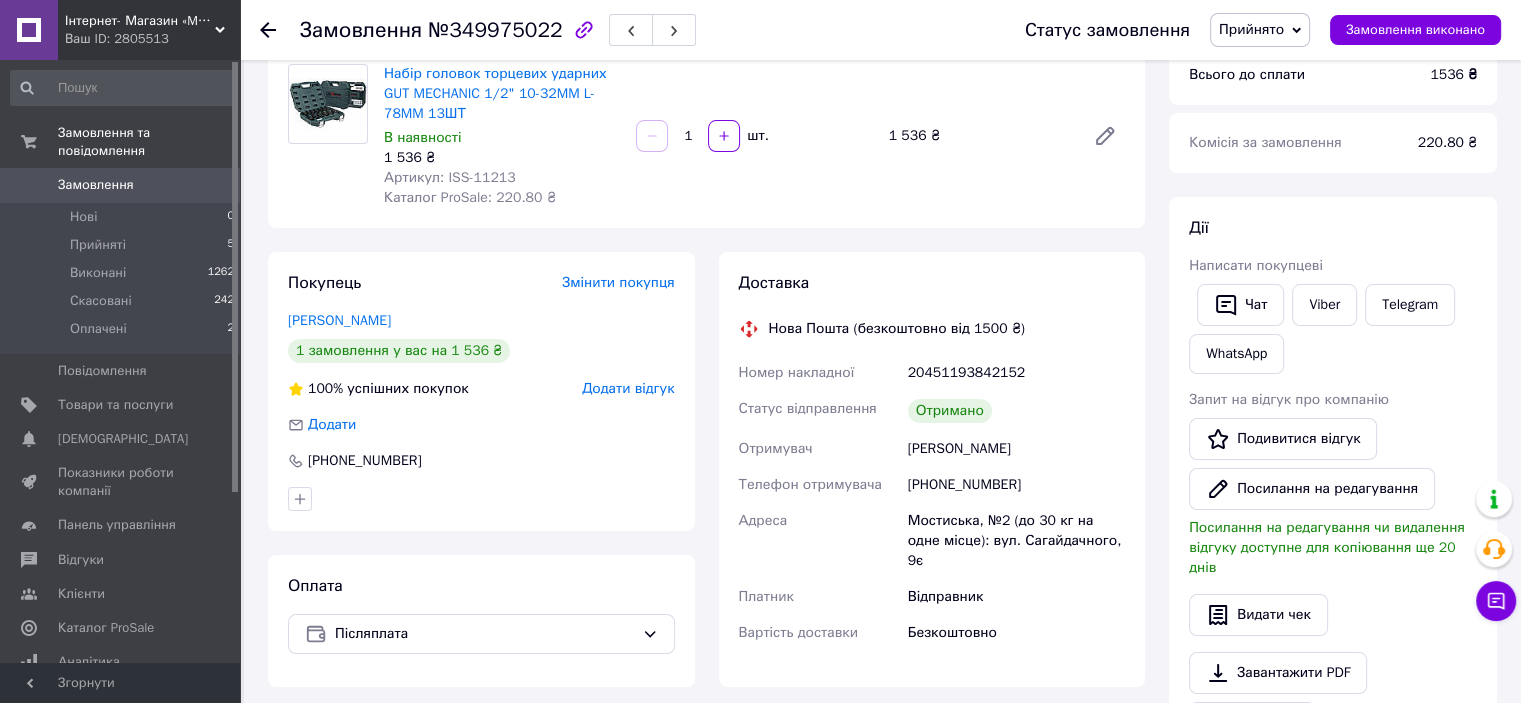 scroll, scrollTop: 200, scrollLeft: 0, axis: vertical 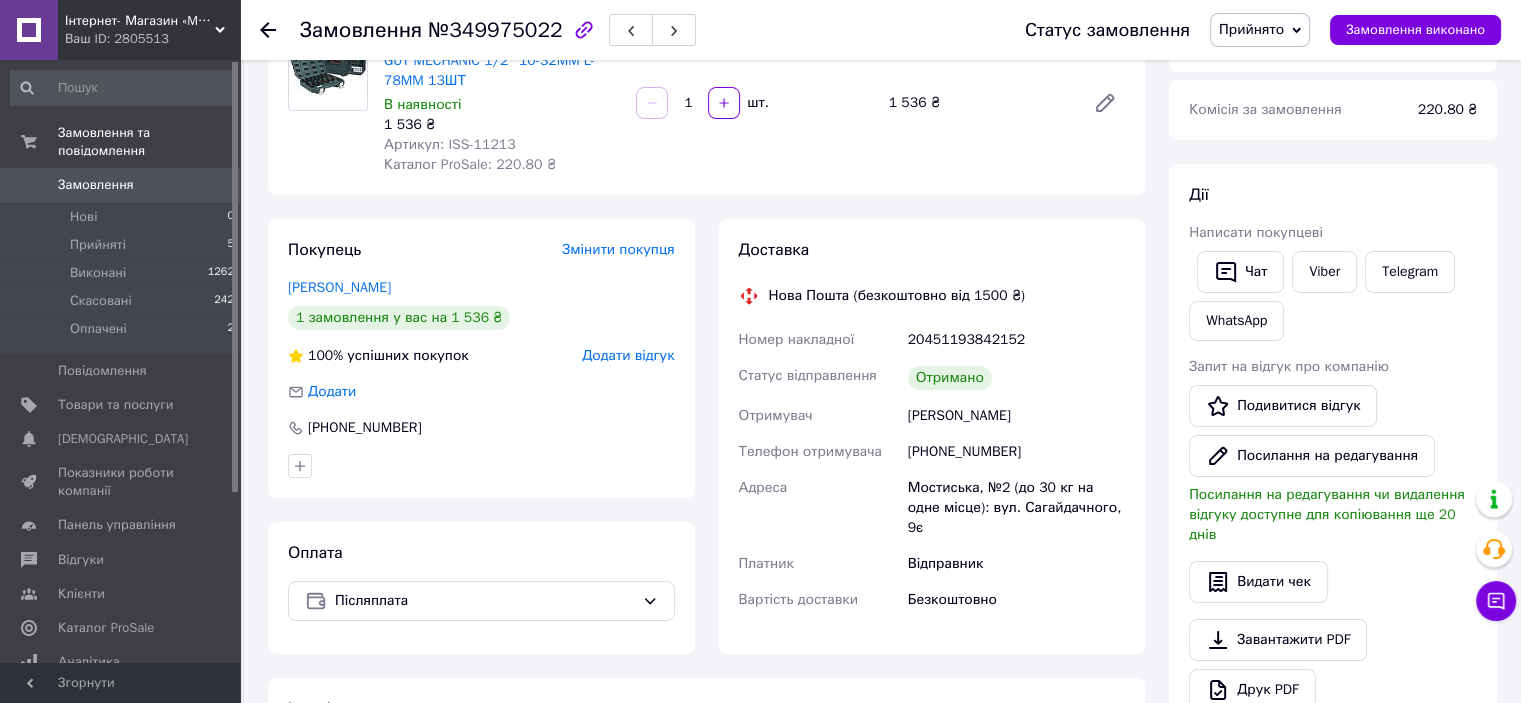 click 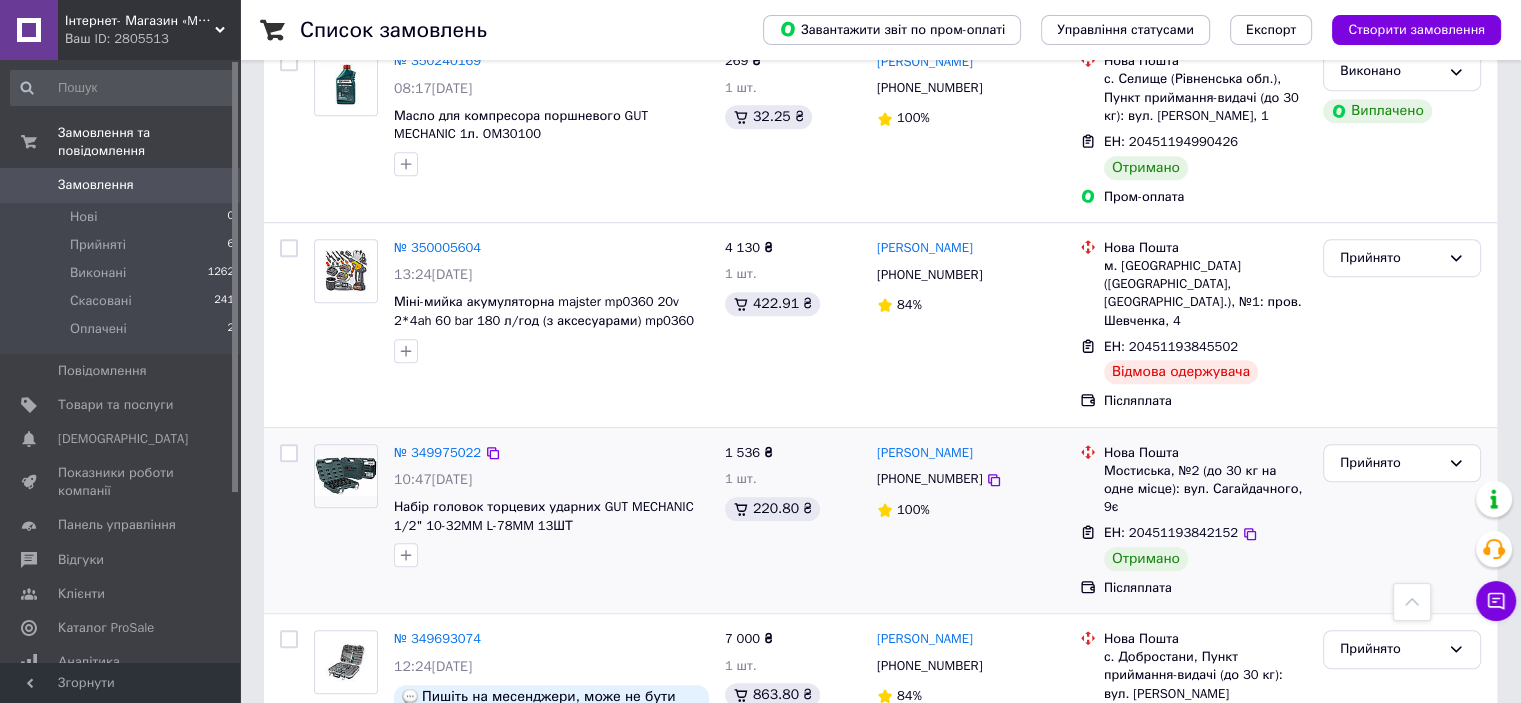 scroll, scrollTop: 1200, scrollLeft: 0, axis: vertical 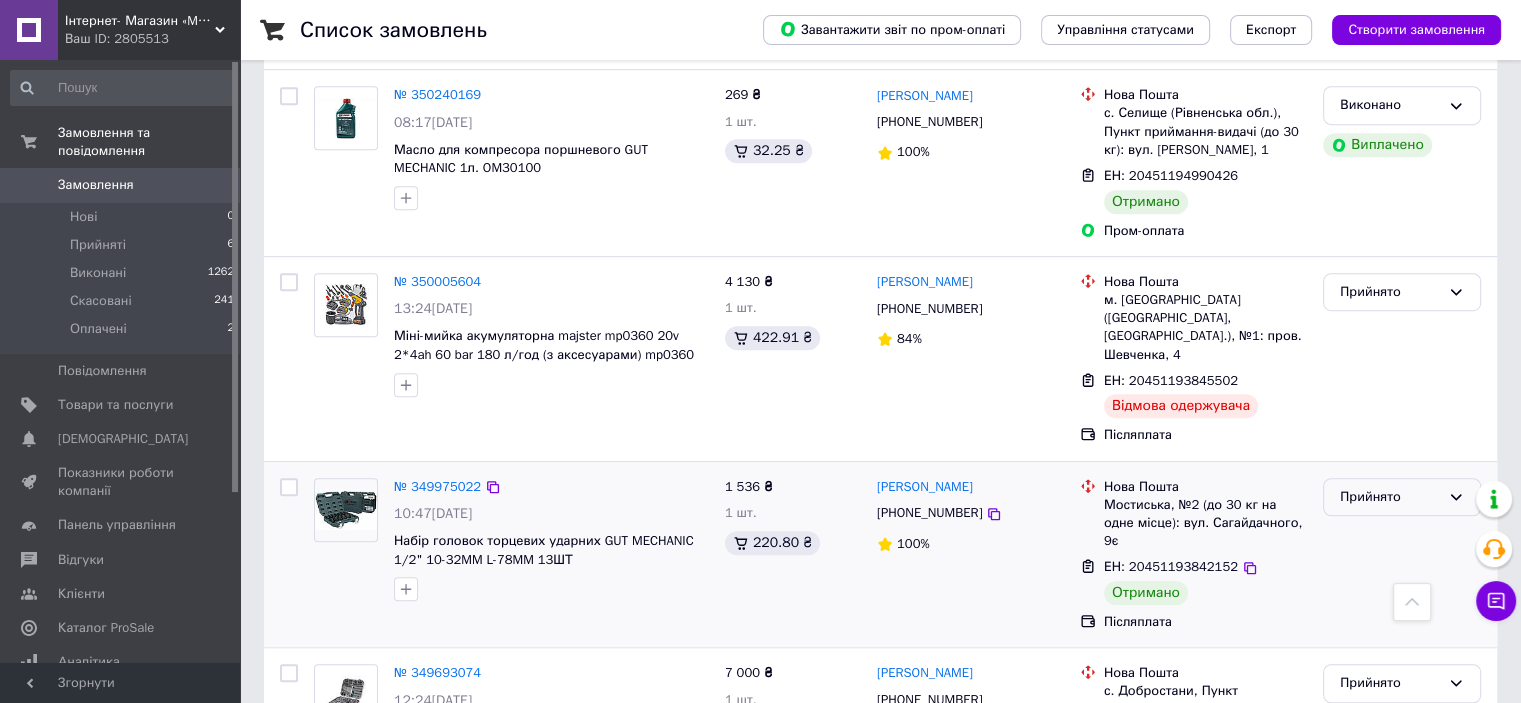 click on "Прийнято" at bounding box center [1390, 497] 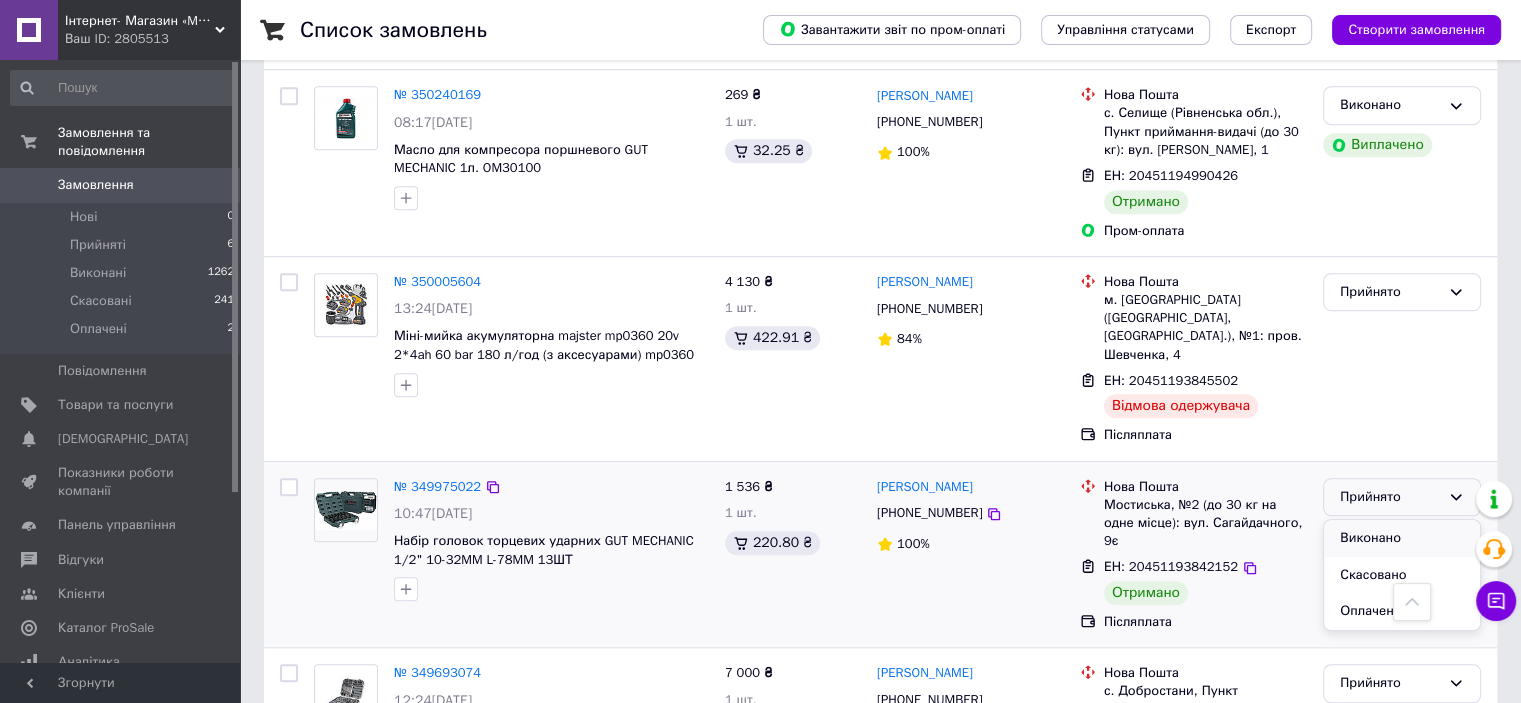 click on "Виконано" at bounding box center [1402, 538] 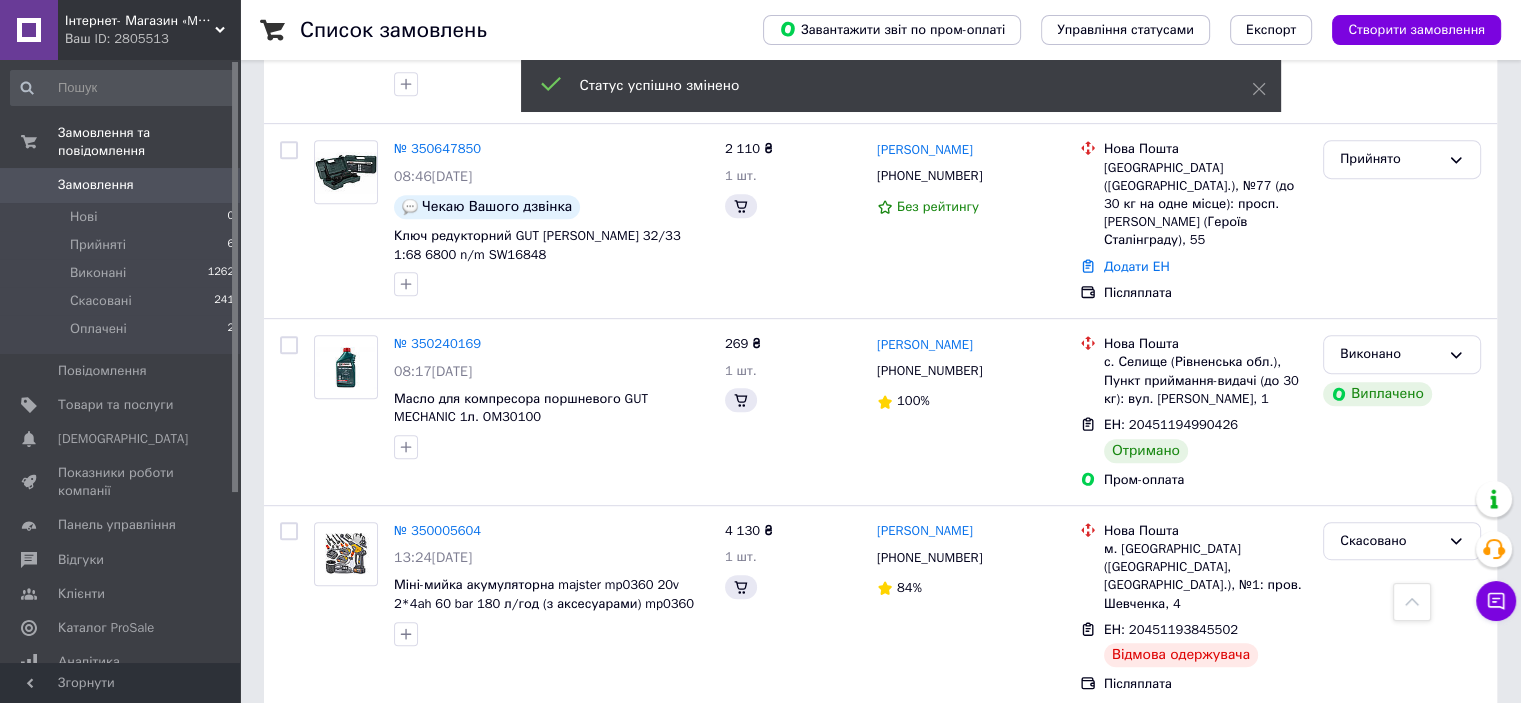 scroll, scrollTop: 900, scrollLeft: 0, axis: vertical 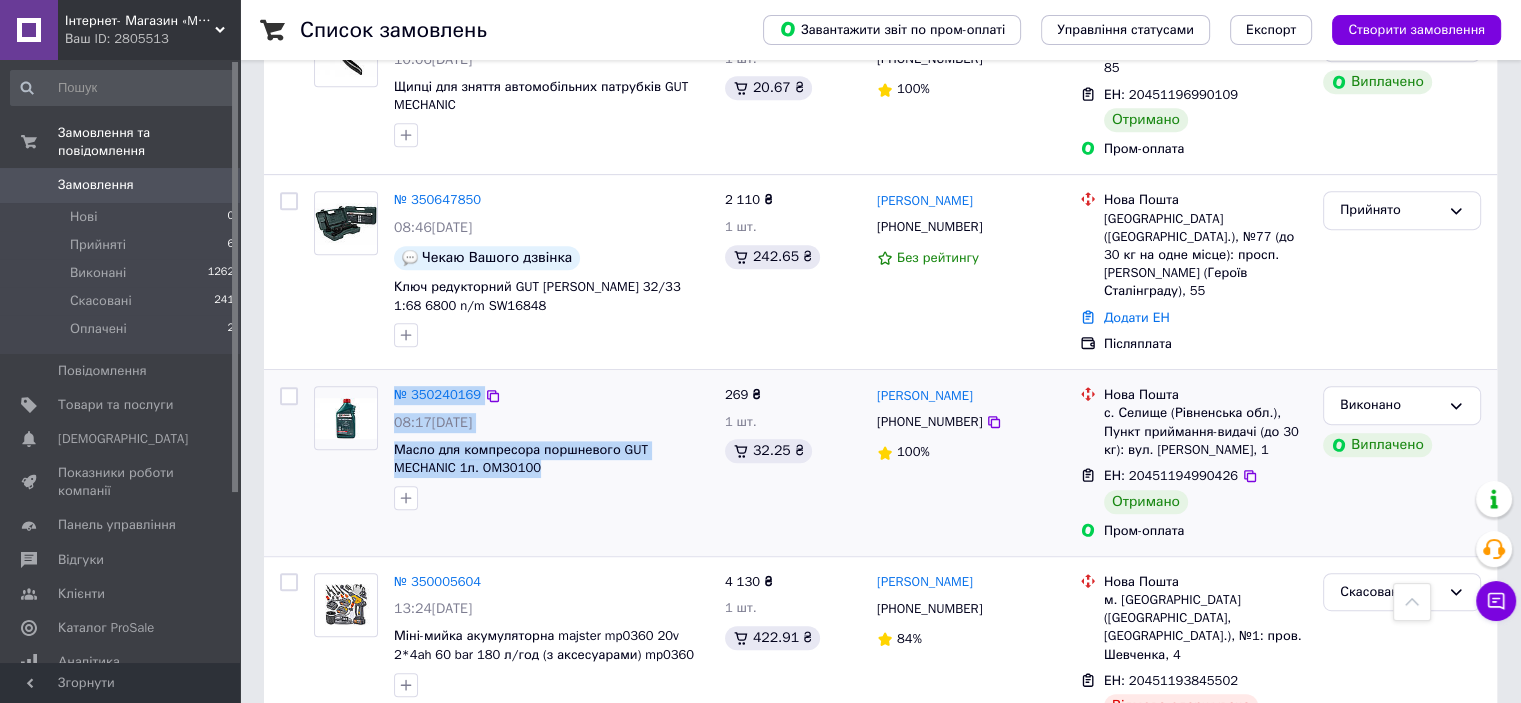 drag, startPoint x: 380, startPoint y: 363, endPoint x: 491, endPoint y: 388, distance: 113.78049 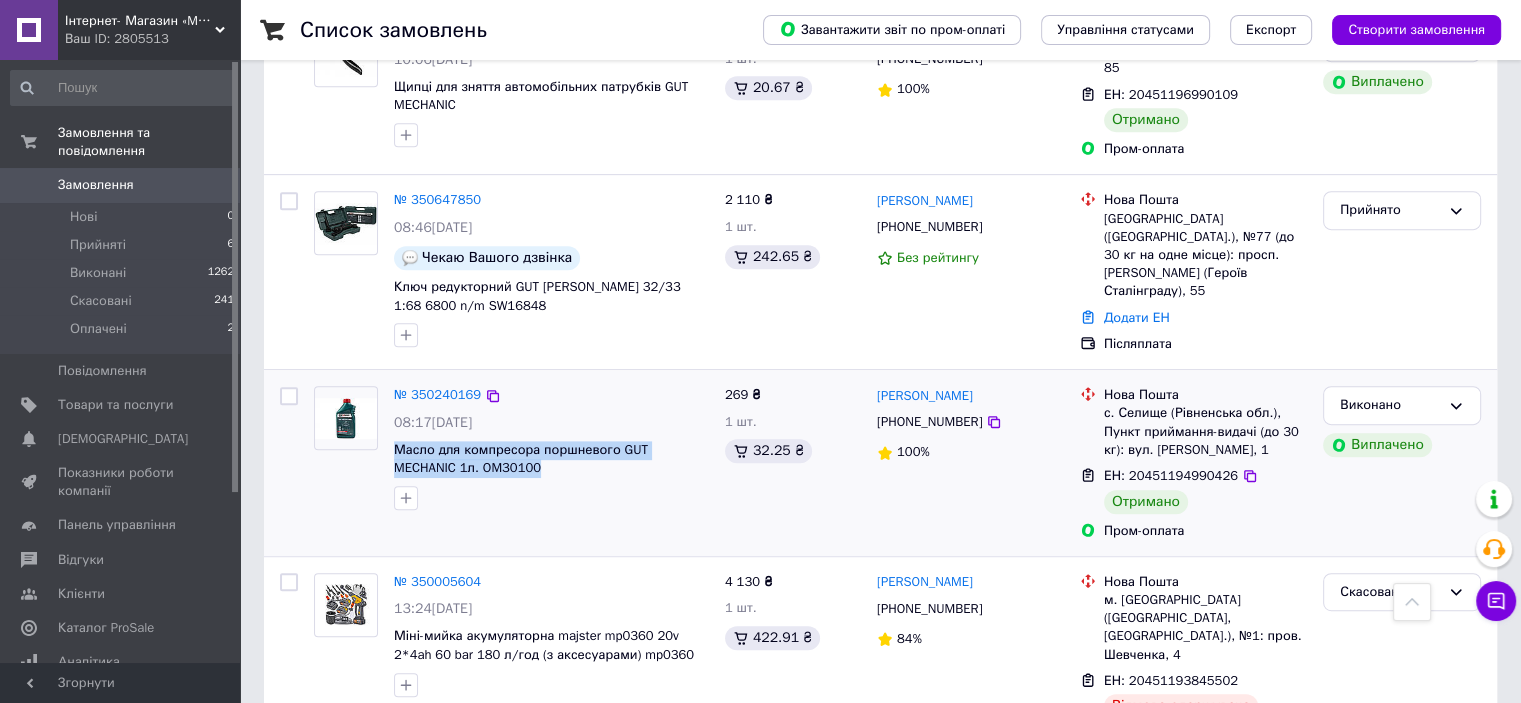 drag, startPoint x: 392, startPoint y: 363, endPoint x: 482, endPoint y: 386, distance: 92.89241 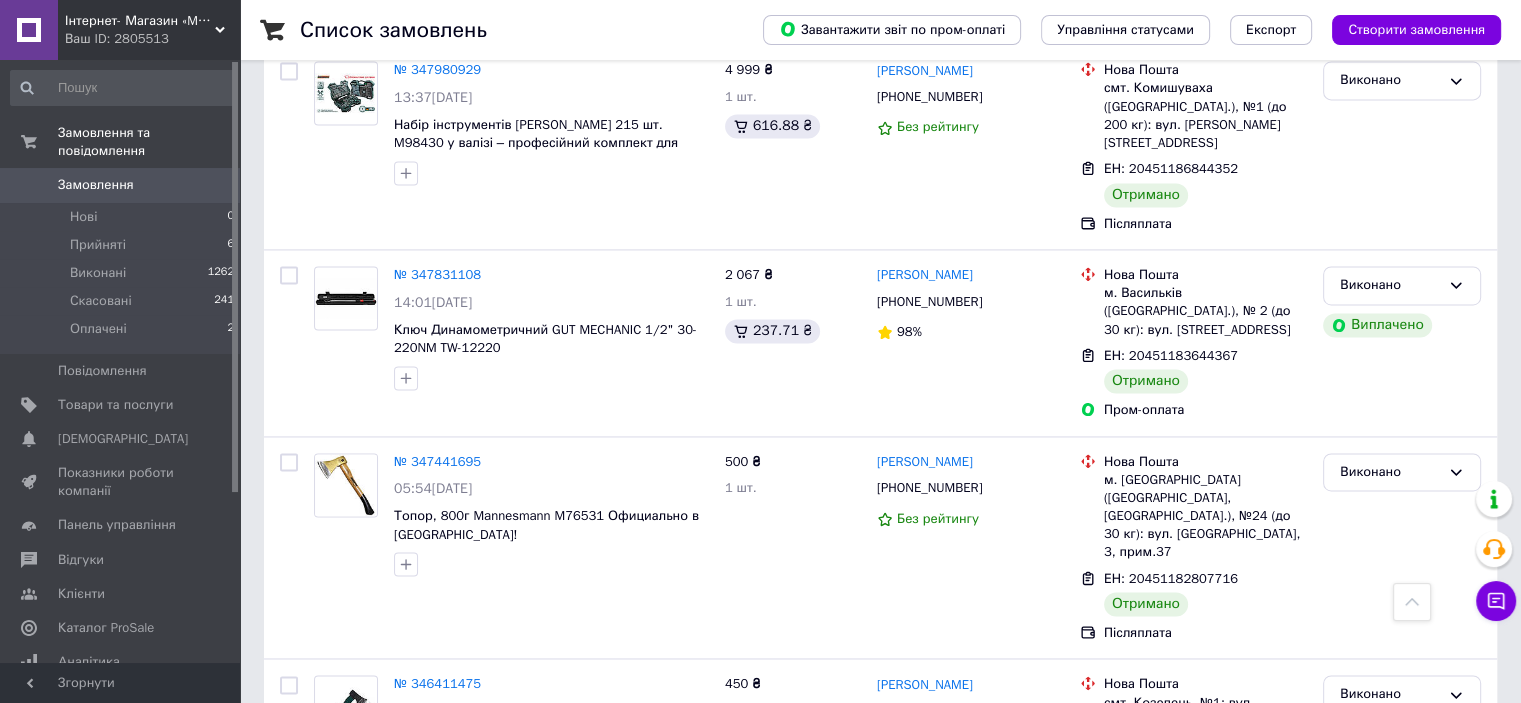 scroll, scrollTop: 2800, scrollLeft: 0, axis: vertical 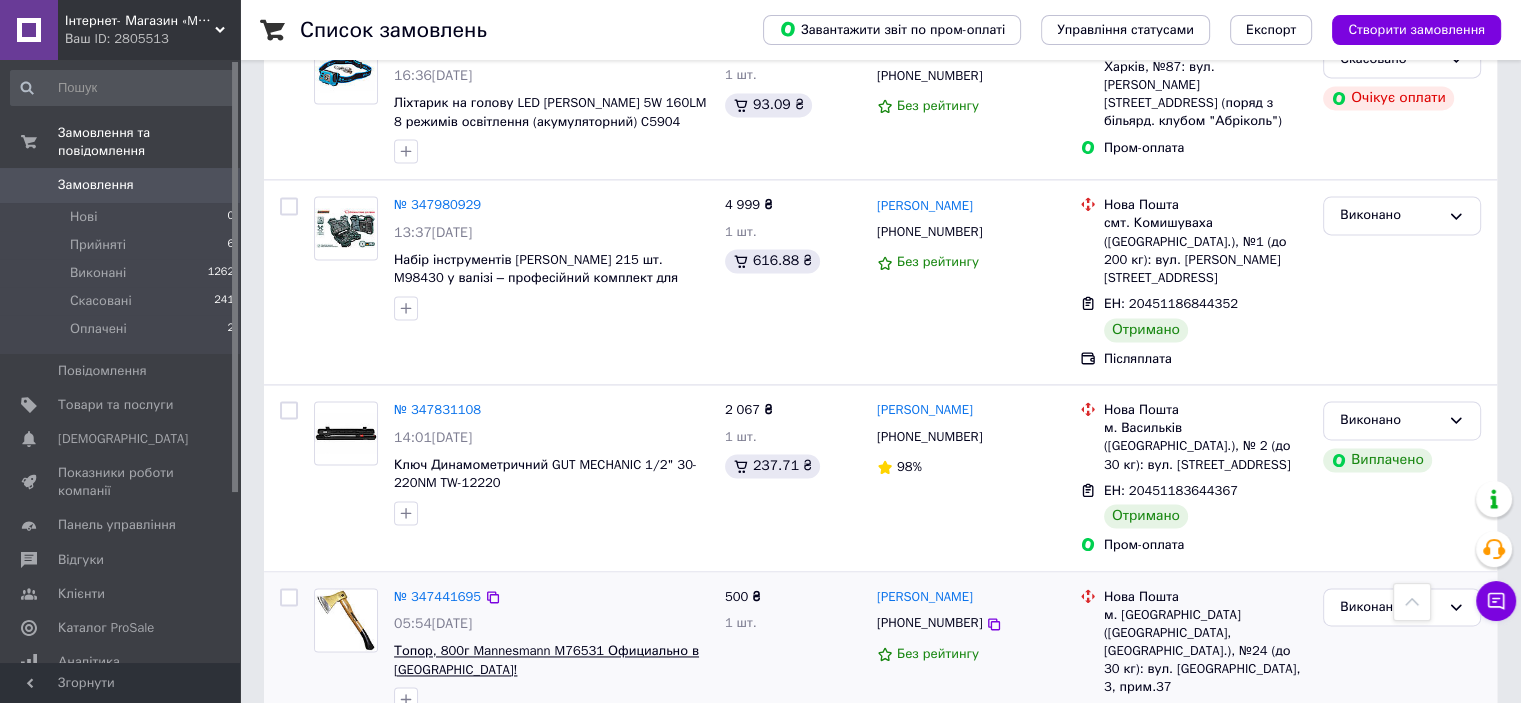 click on "Топор, 800г Mannesmann M76531 Официально в Украине!" at bounding box center [546, 660] 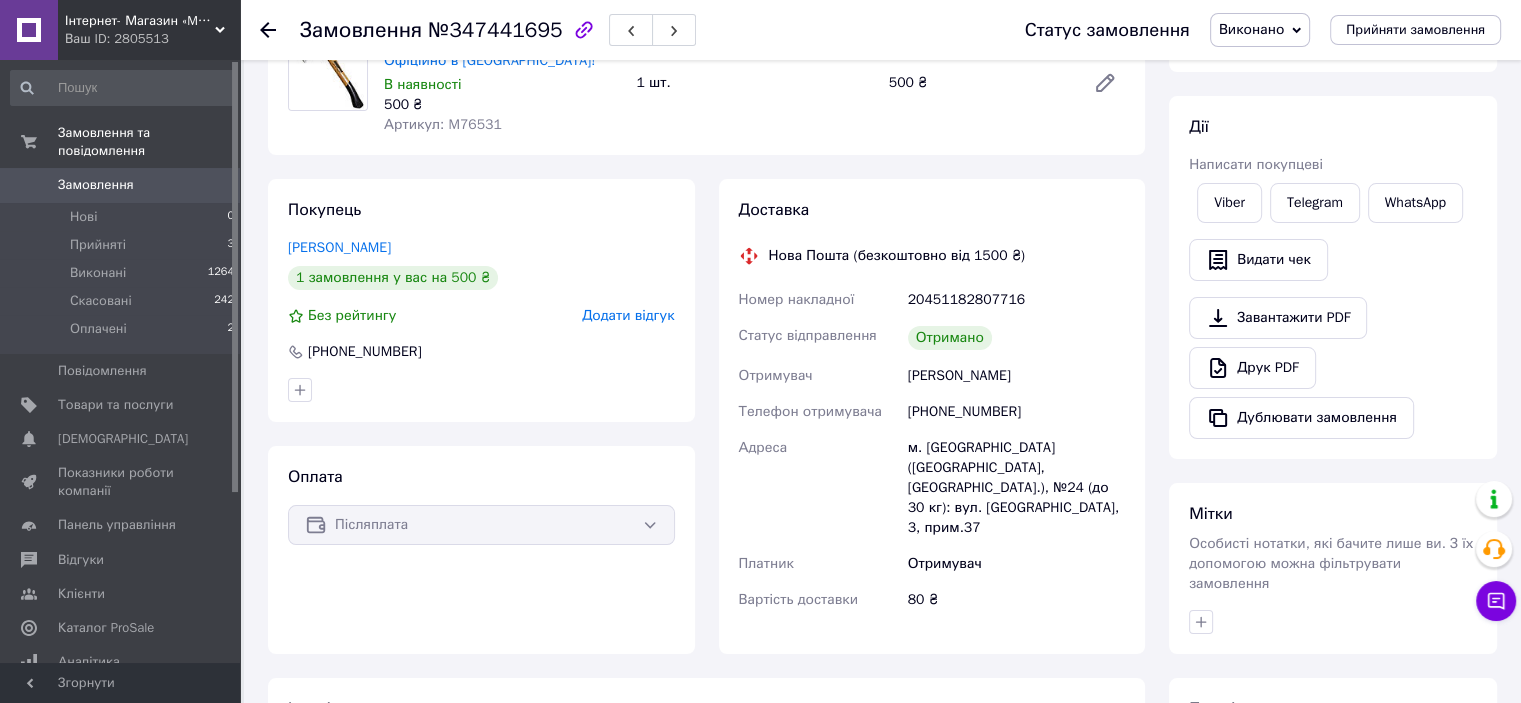 scroll, scrollTop: 0, scrollLeft: 0, axis: both 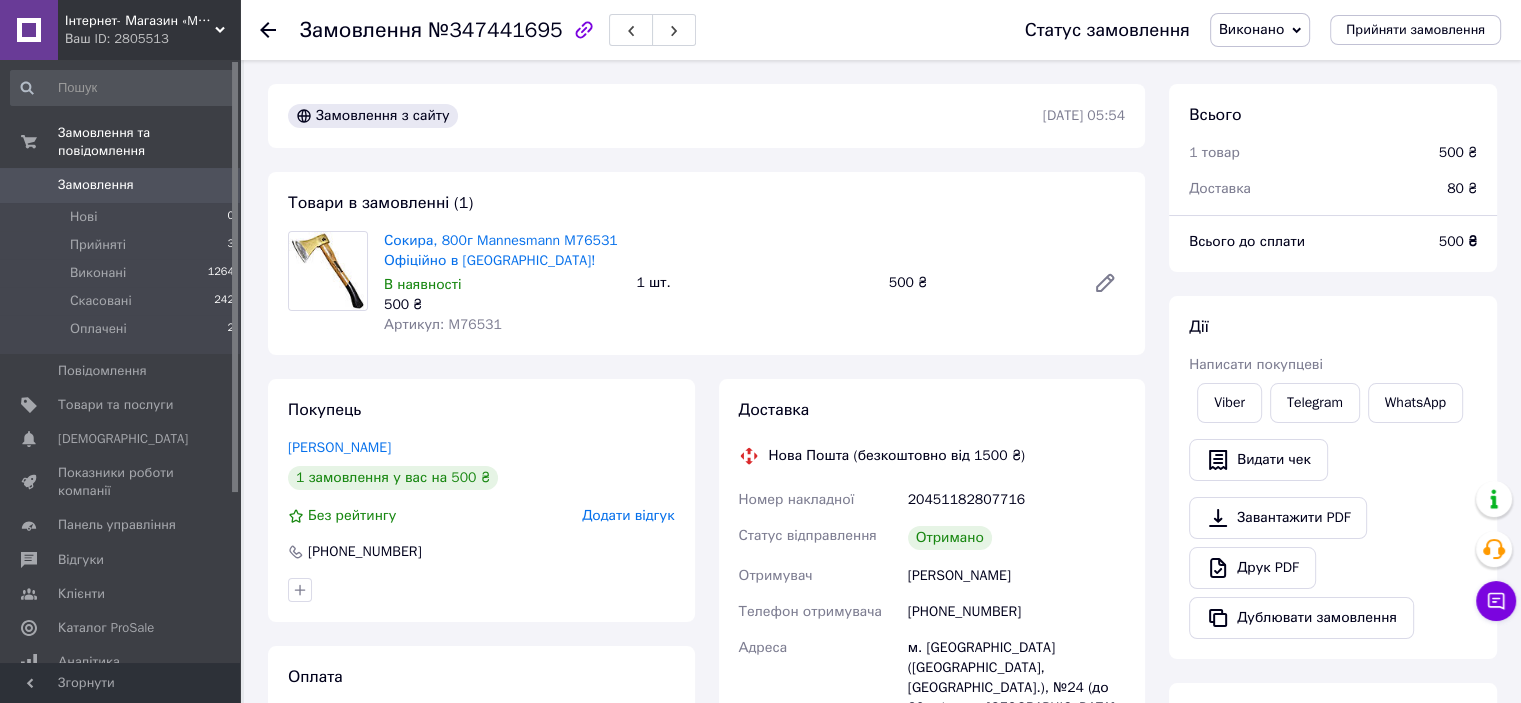 click 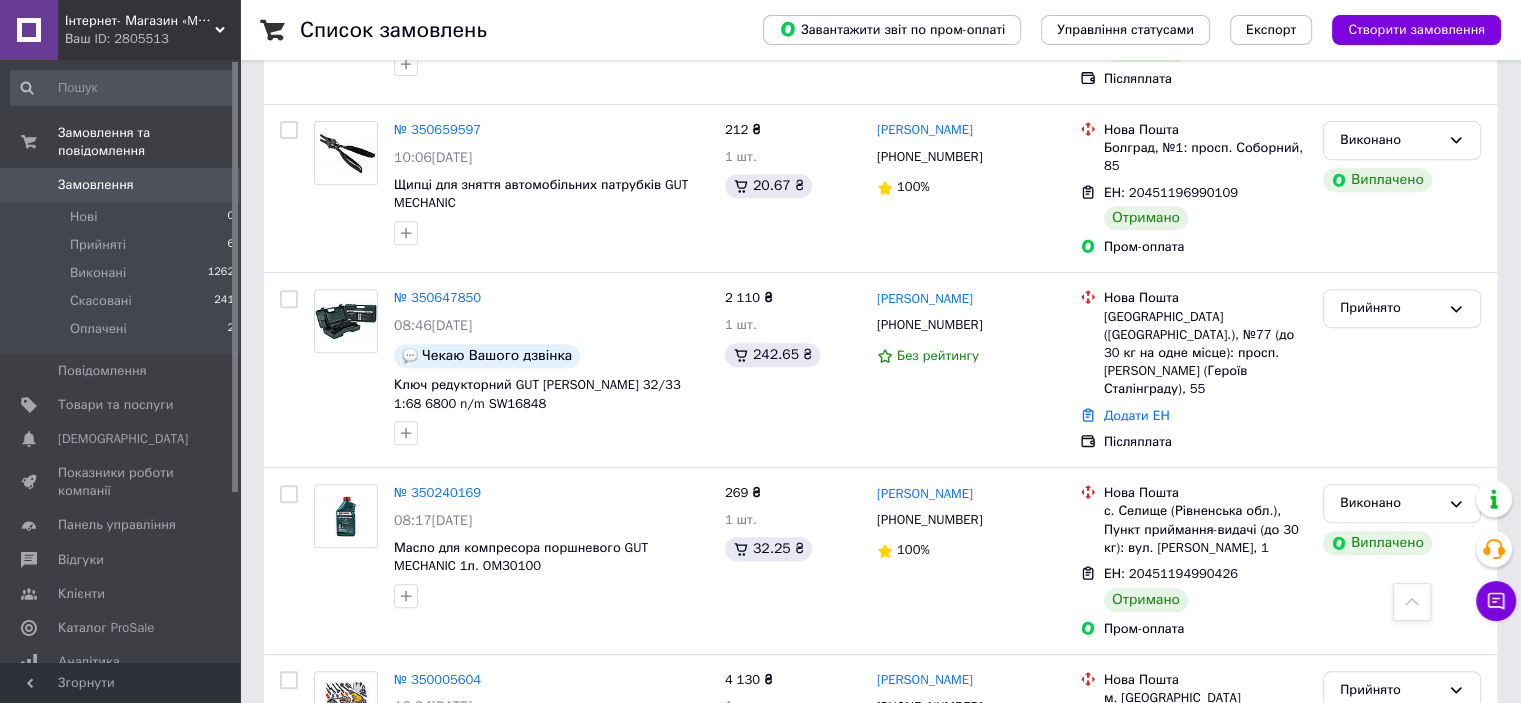 scroll, scrollTop: 800, scrollLeft: 0, axis: vertical 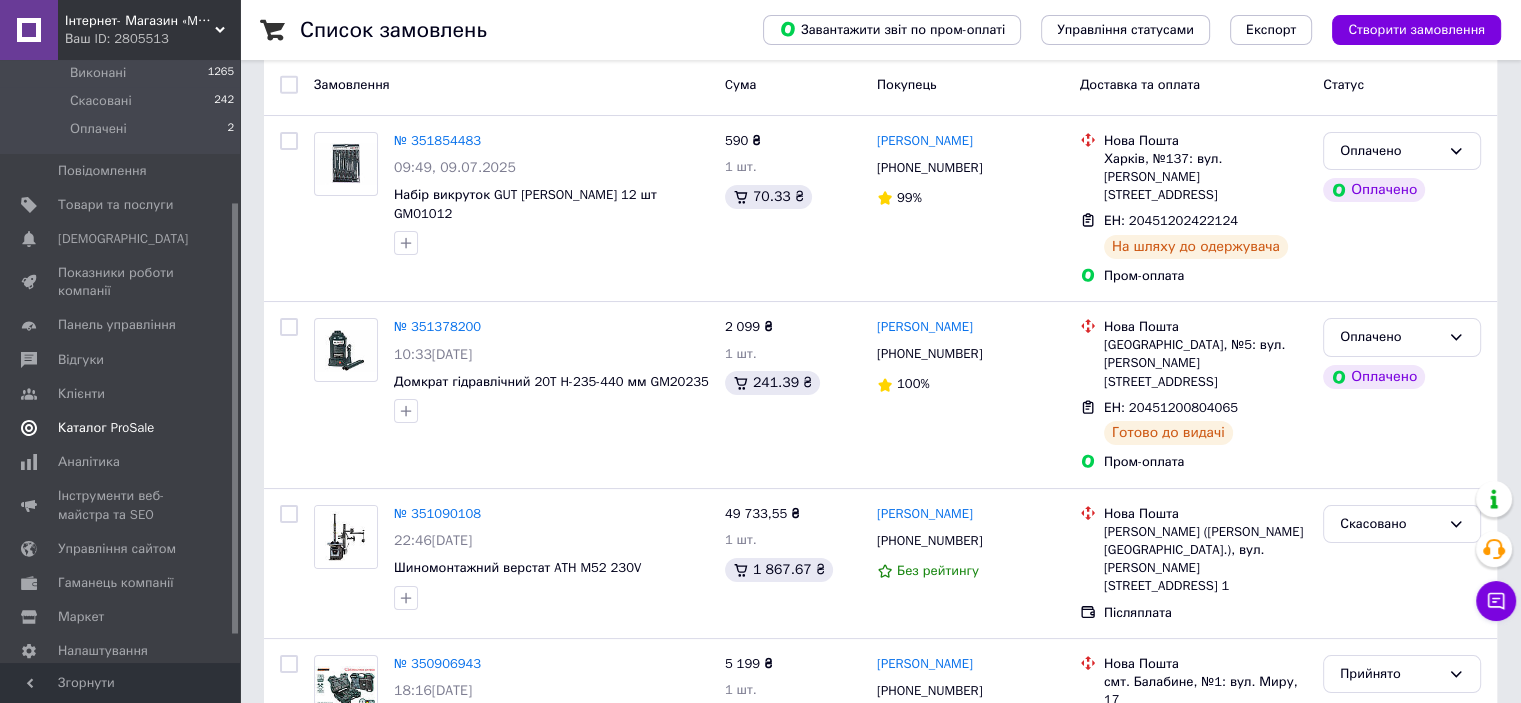 click on "Каталог ProSale" at bounding box center [123, 428] 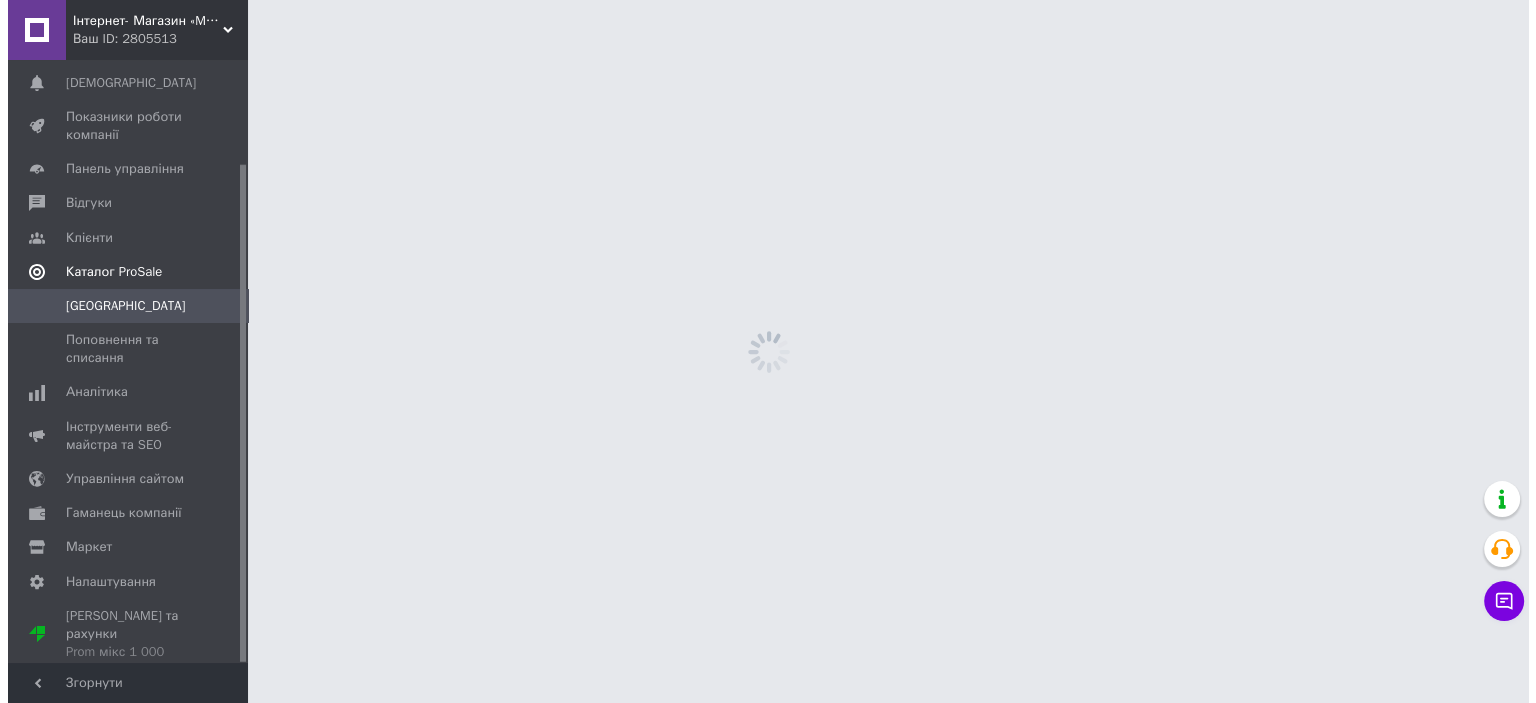 scroll, scrollTop: 0, scrollLeft: 0, axis: both 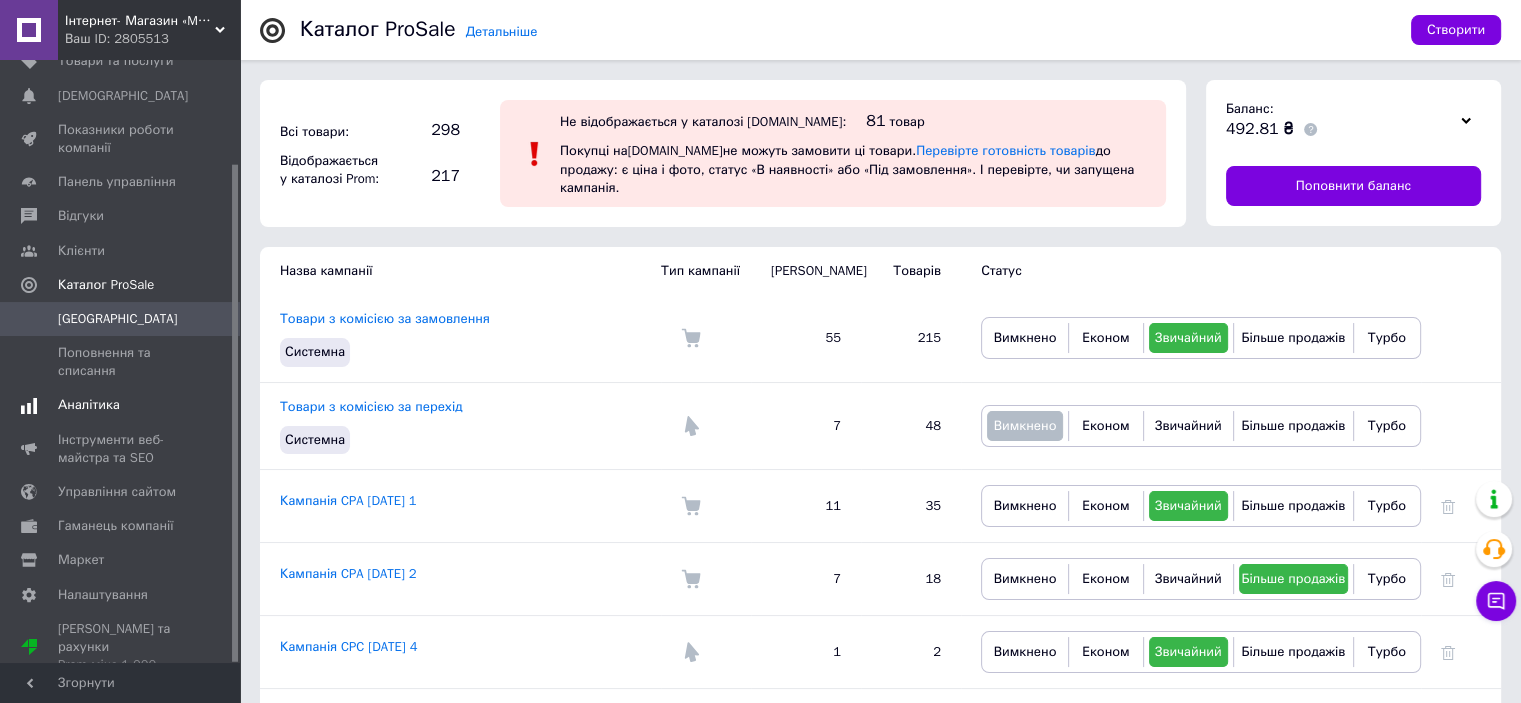 click on "Аналітика" at bounding box center (89, 405) 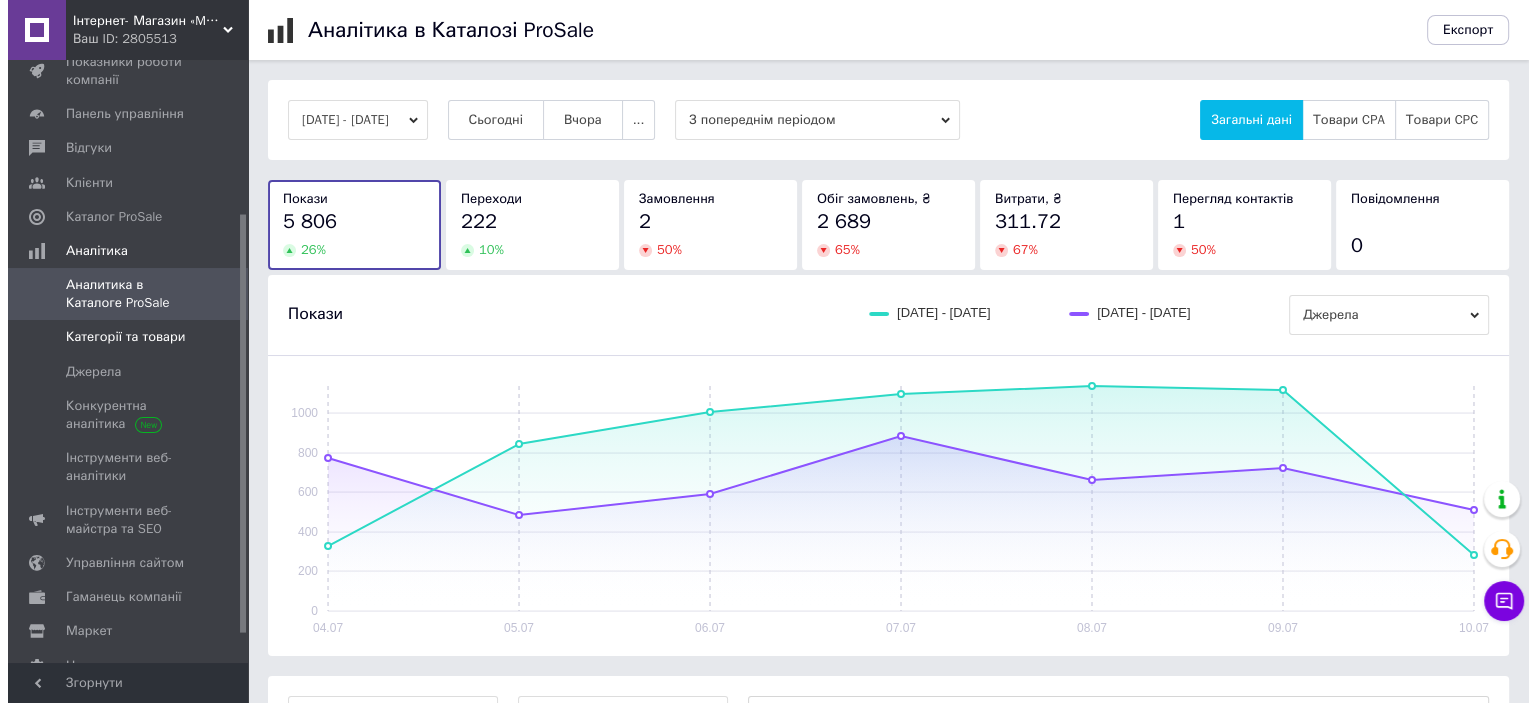 scroll, scrollTop: 224, scrollLeft: 0, axis: vertical 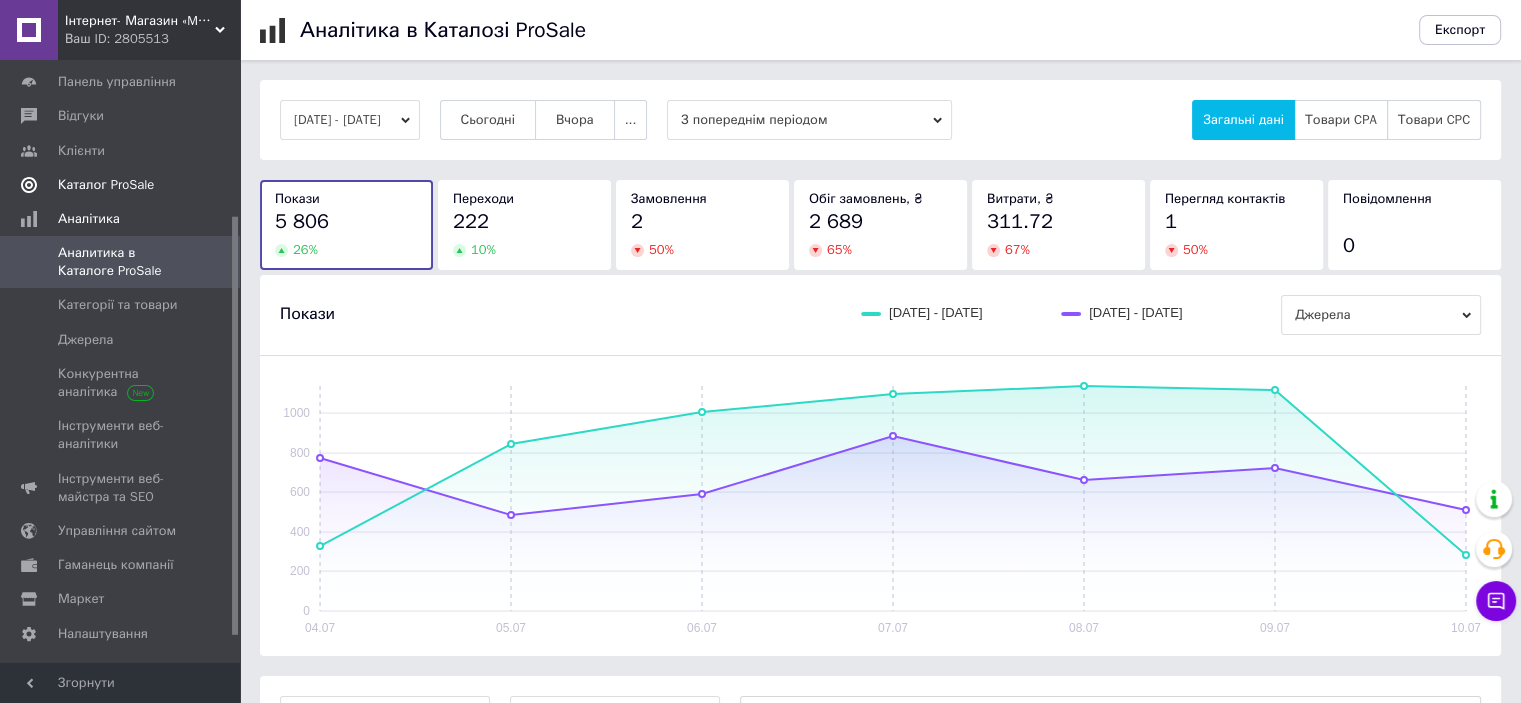 click on "Каталог ProSale" at bounding box center (106, 185) 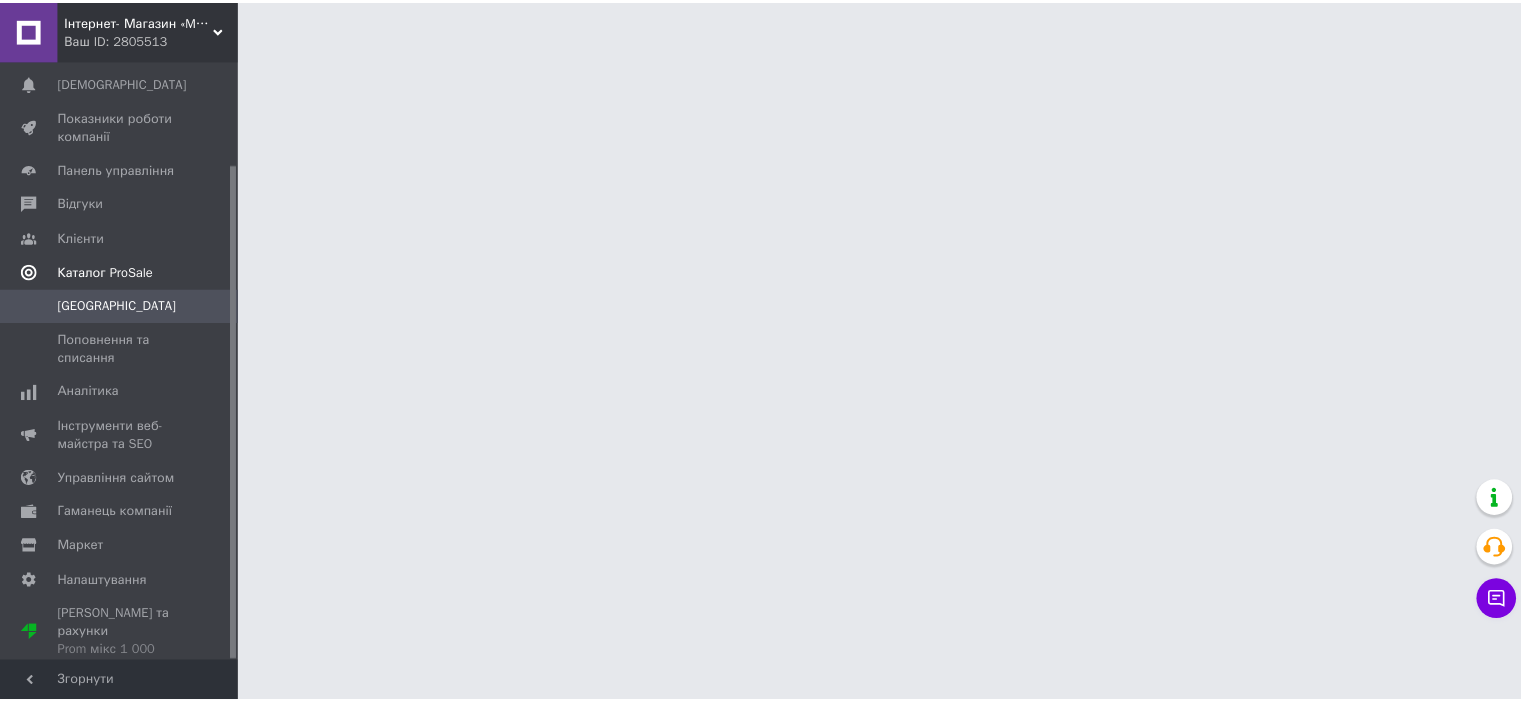 scroll, scrollTop: 124, scrollLeft: 0, axis: vertical 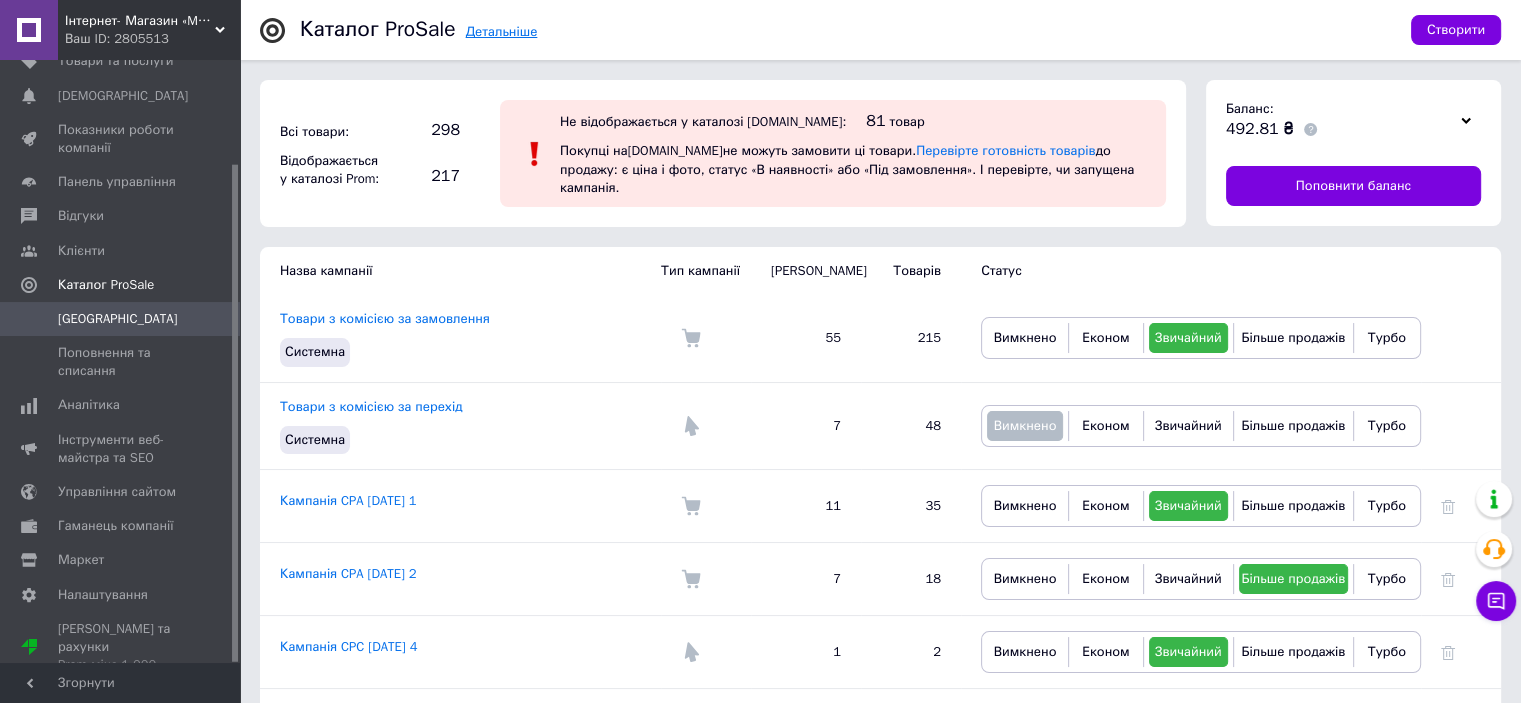 click on "Детальніше" at bounding box center (502, 31) 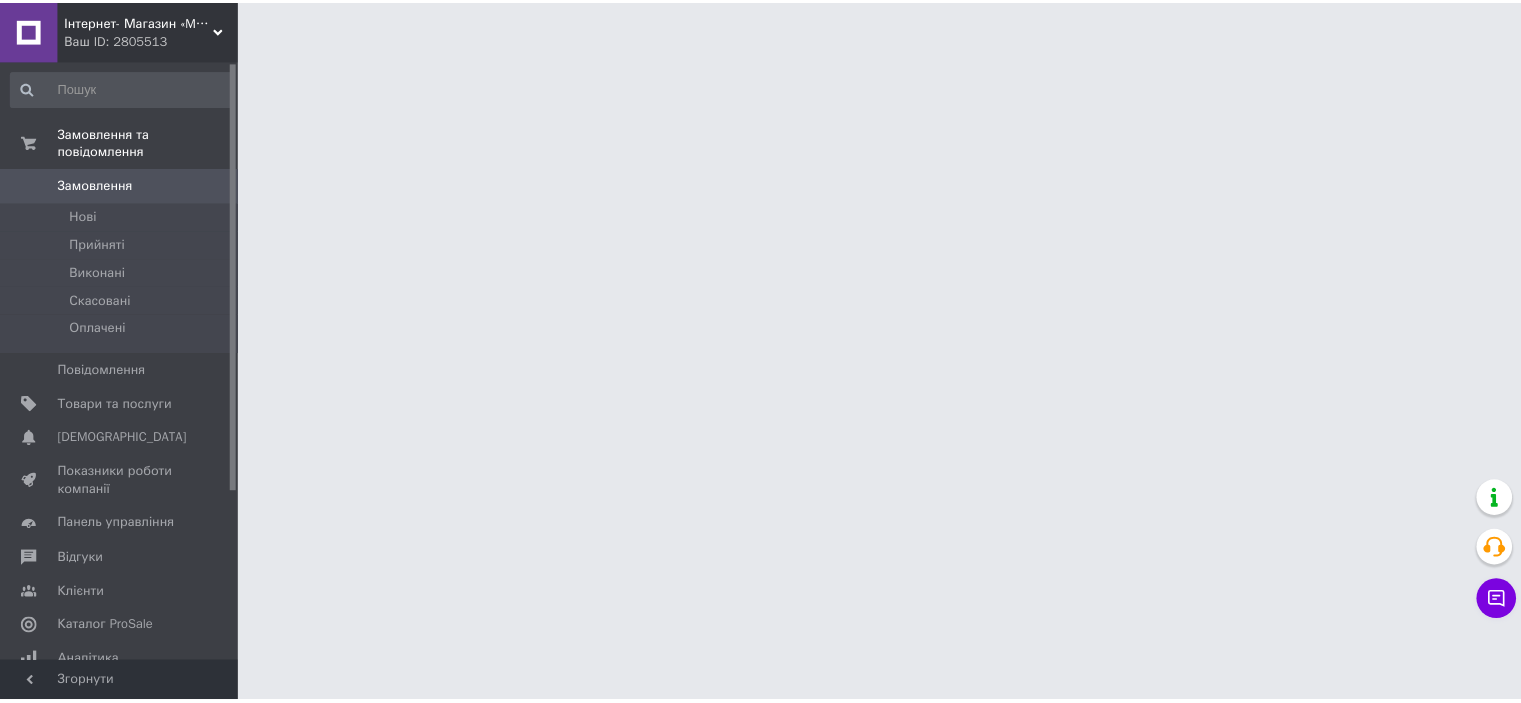 scroll, scrollTop: 0, scrollLeft: 0, axis: both 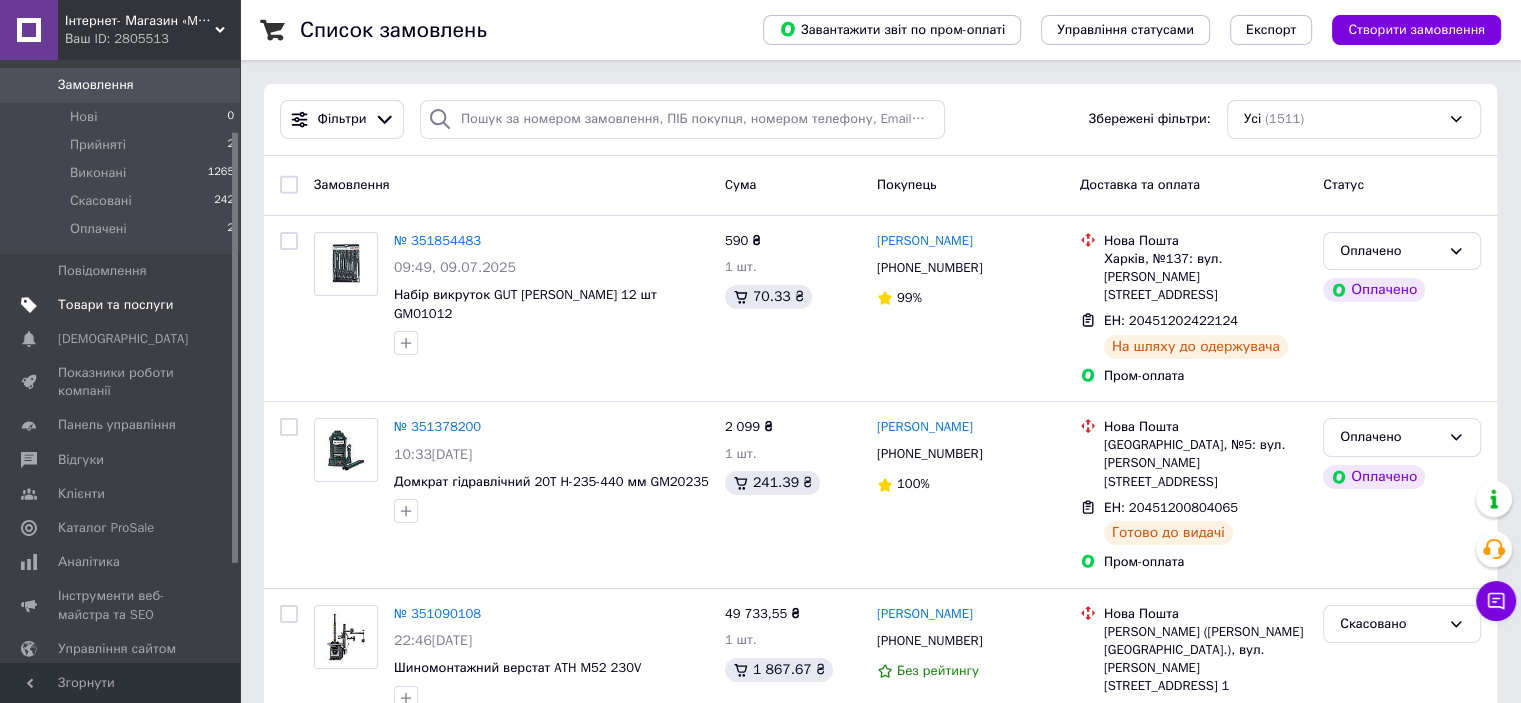 click on "Товари та послуги" at bounding box center (123, 305) 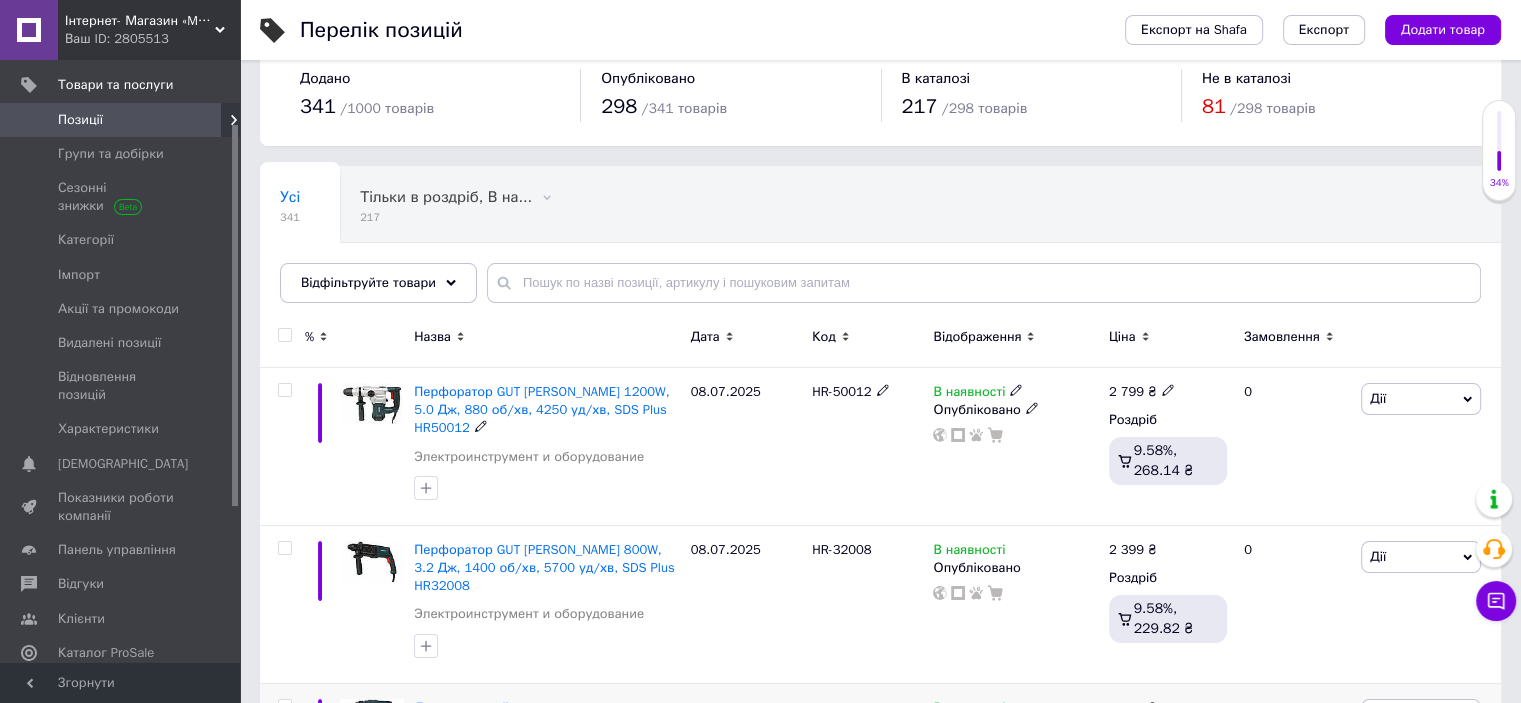 scroll, scrollTop: 0, scrollLeft: 0, axis: both 